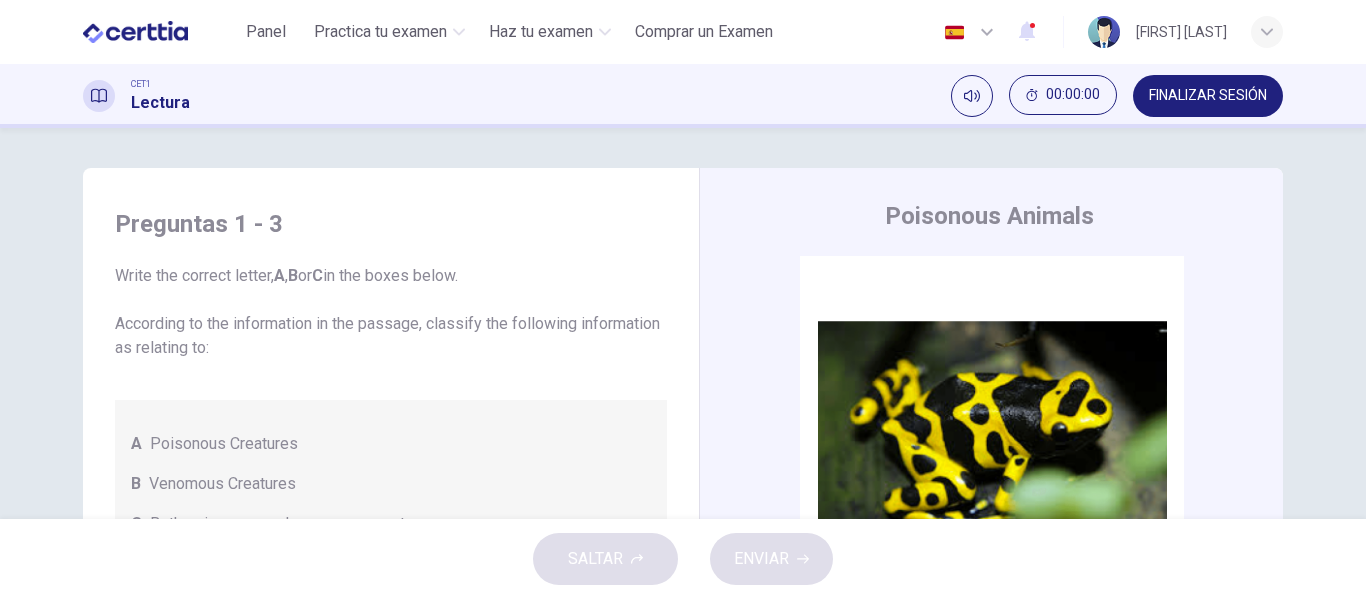 scroll, scrollTop: 0, scrollLeft: 0, axis: both 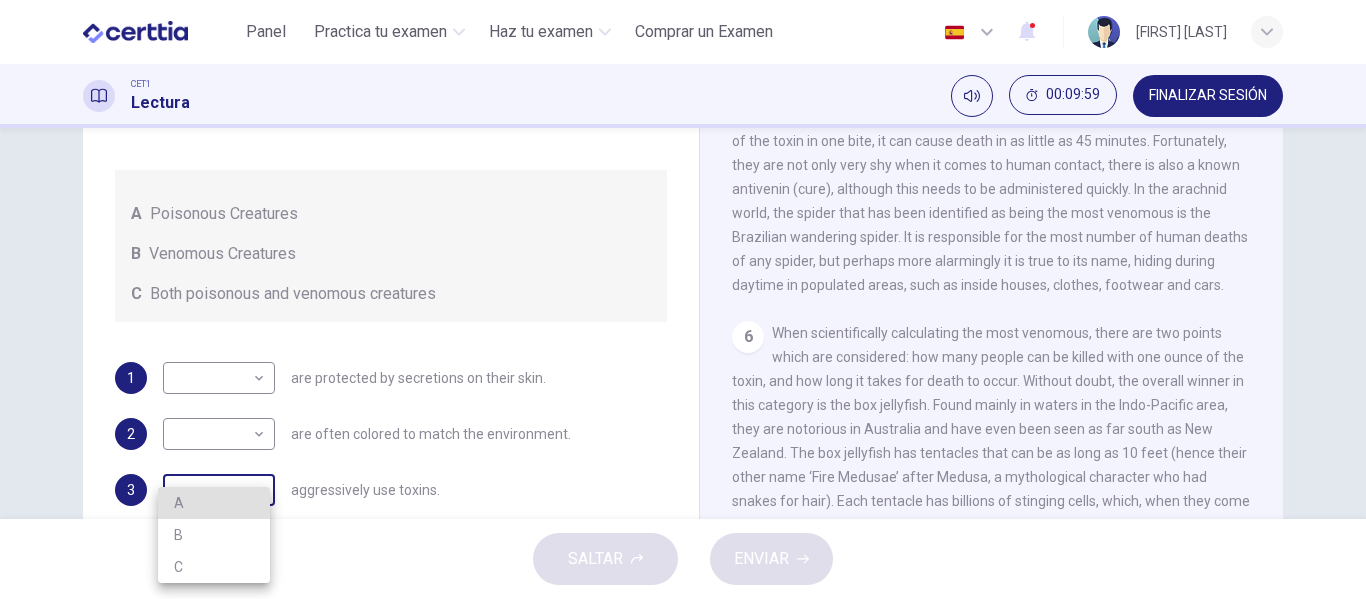 click on "Este sitio utiliza cookies, como se explica en nuestra  Política de Privacidad . Si acepta el uso de cookies, haga clic en el botón Aceptar y continúe navegando por nuestro sitio.   Política de Privacidad Aceptar Panel Practica tu examen Haz tu examen Comprar un Examen Español ** ​ [FIRST] [LAST] CET1 Lectura 00:09:59 FINALIZAR SESIÓN Preguntas 1 - 3 Write the correct letter,  A ,  B  or  C  in the boxes below.
According to the information in the passage, classify the following information
as relating to: A Poisonous Creatures B Venomous Creatures C Both poisonous and venomous creatures 1 ​ ​ are protected by secretions on their skin. 2 ​ ​ are often colored to match the environment. 3 ​ ​ aggressively use toxins. Poisonous Animals CLIC PARA ZOOM Clic para zoom 1 2 3 4 5 6 SALTAR ENVIAR Certtia | Plataforma de certificación de Inglés por Internet SEP Panel Practica tu examen Haz tu examen Paga Tu Examen   Notificaciones 2 © Copyright  2025 A B C" at bounding box center (683, 299) 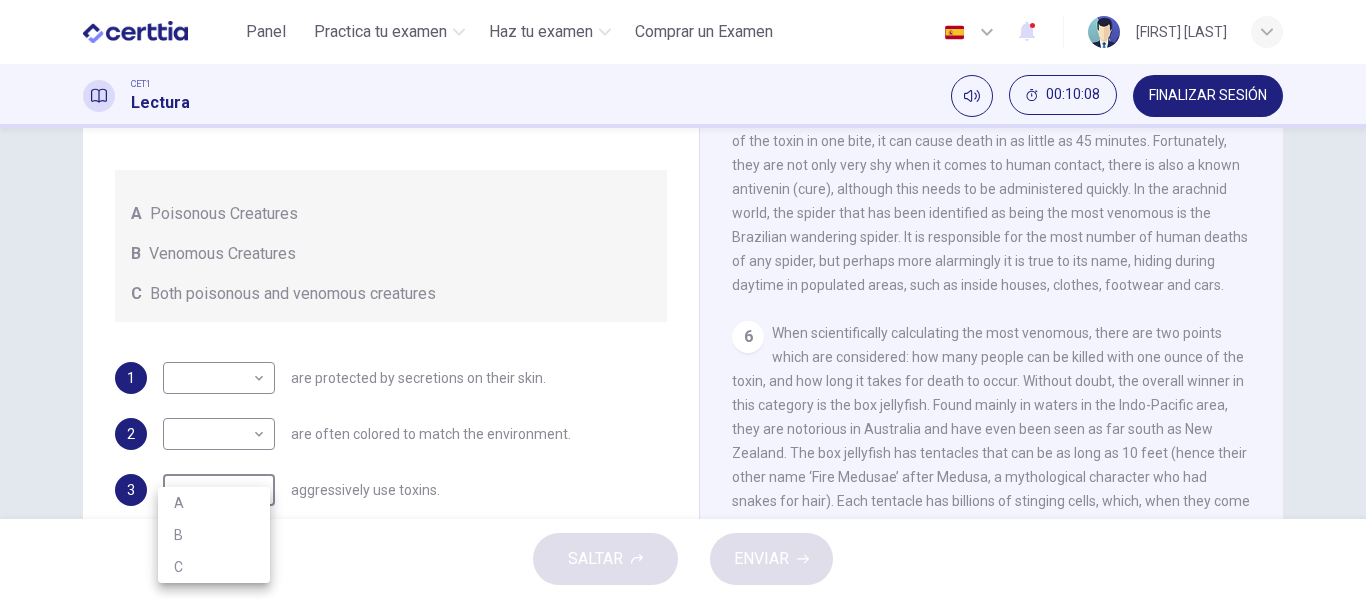 drag, startPoint x: 1269, startPoint y: 462, endPoint x: 1269, endPoint y: 337, distance: 125 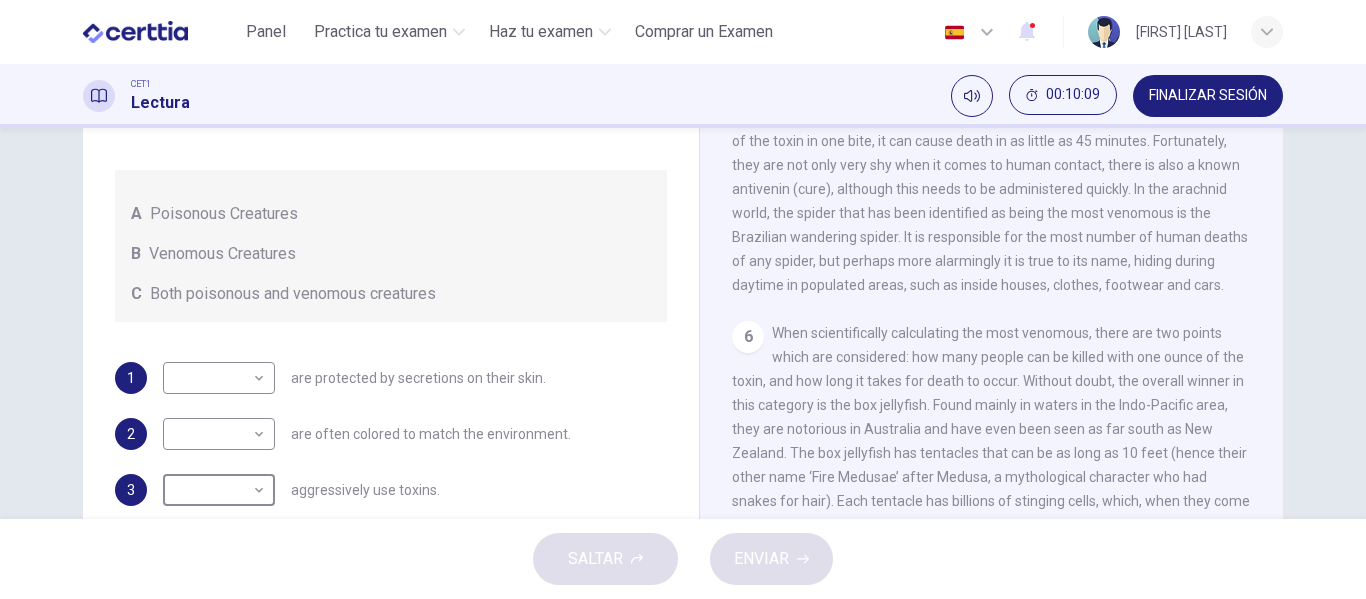 scroll, scrollTop: 777, scrollLeft: 0, axis: vertical 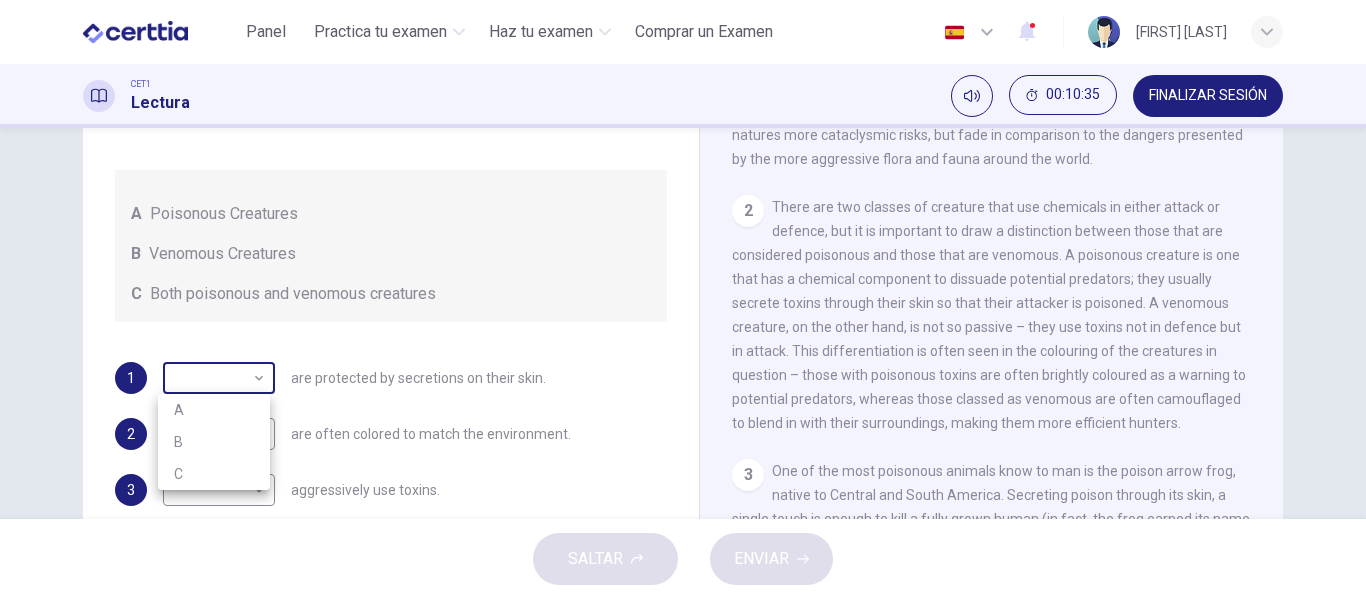 click on "Este sitio utiliza cookies, como se explica en nuestra  Política de Privacidad . Si acepta el uso de cookies, haga clic en el botón Aceptar y continúe navegando por nuestro sitio.   Política de Privacidad Aceptar Panel Practica tu examen Haz tu examen Comprar un Examen Español ** ​ [NAME] CET1 Lectura 00:10:35 FINALIZAR SESIÓN Preguntas 1 - 3 Write the correct letter,  A ,  B  or  C  in the boxes below.
According to the information in the passage, classify the following information
as relating to: A Poisonous Creatures B Venomous Creatures C Both poisonous and venomous creatures 1 ​ ​ are protected by secretions on their skin. 2 ​ ​ are often colored to match the environment. 3 ​ ​ aggressively use toxins. Poisonous Animals CLIC PARA ZOOM Clic para zoom 1 2 3 4 5 6 SALTAR ENVIAR Certtia | Plataforma de certificación de Inglés por Internet SEP Panel Practica tu examen Haz tu examen Paga Tu Examen   Notificaciones 2 © Copyright  2025 A B C" at bounding box center (683, 299) 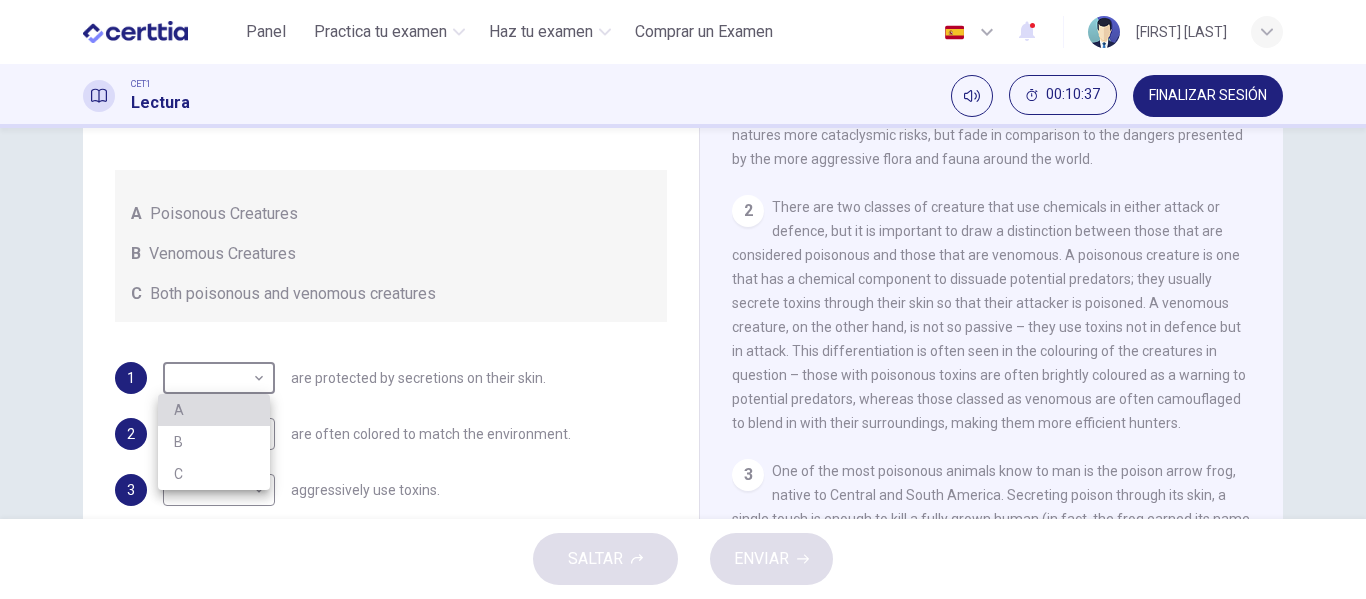 click on "A" at bounding box center [214, 410] 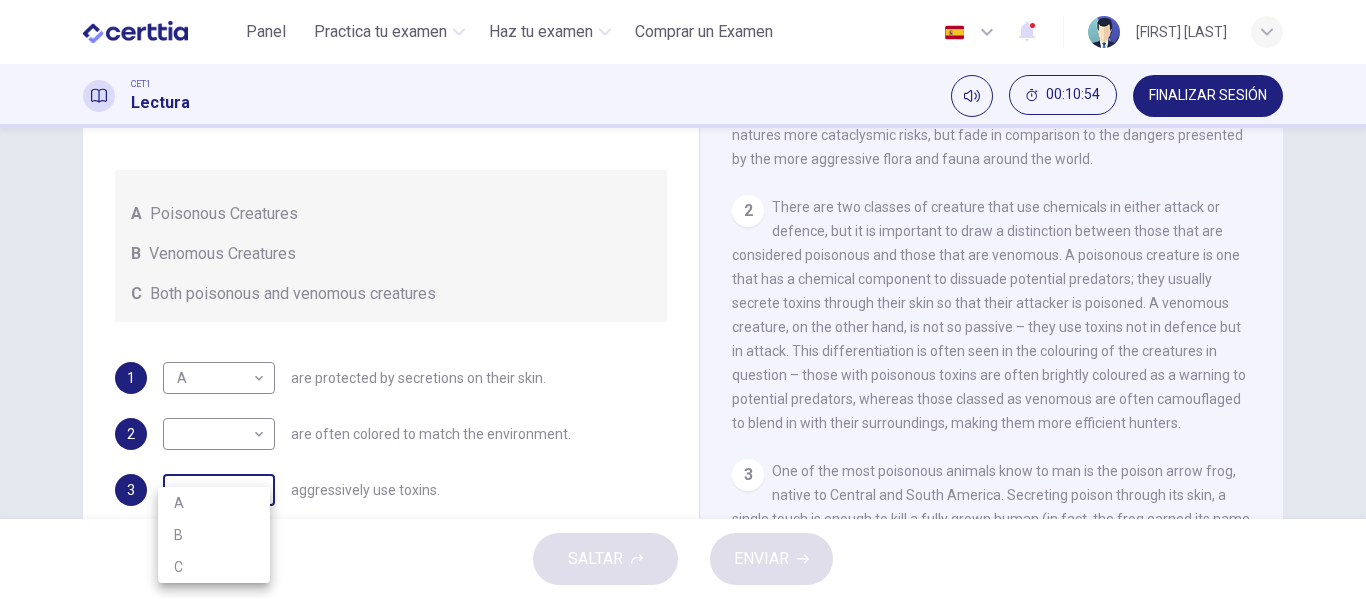click on "Este sitio utiliza cookies, como se explica en nuestra  Política de Privacidad . Si acepta el uso de cookies, haga clic en el botón Aceptar y continúe navegando por nuestro sitio.   Política de Privacidad Aceptar Panel Practica tu examen Haz tu examen Comprar un Examen Español ** ​ Carlos Javier Farfán Gómez CET1 Lectura 00:10:54 FINALIZAR SESIÓN Preguntas 1 - 3 Write the correct letter,  A ,  B  or  C  in the boxes below.
According to the information in the passage, classify the following information
as relating to: A Poisonous Creatures B Venomous Creatures C Both poisonous and venomous creatures 1 A * ​ are protected by secretions on their skin. 2 ​ ​ are often colored to match the environment. 3 ​ ​ aggressively use toxins. Poisonous Animals CLIC PARA ZOOM Clic para zoom 1 2 3 4 5 6 SALTAR ENVIAR Certtia | Plataforma de certificación de Inglés por Internet SEP Panel Practica tu examen Haz tu examen Paga Tu Examen   Notificaciones 2 © Copyright  2025 A B C" at bounding box center (683, 299) 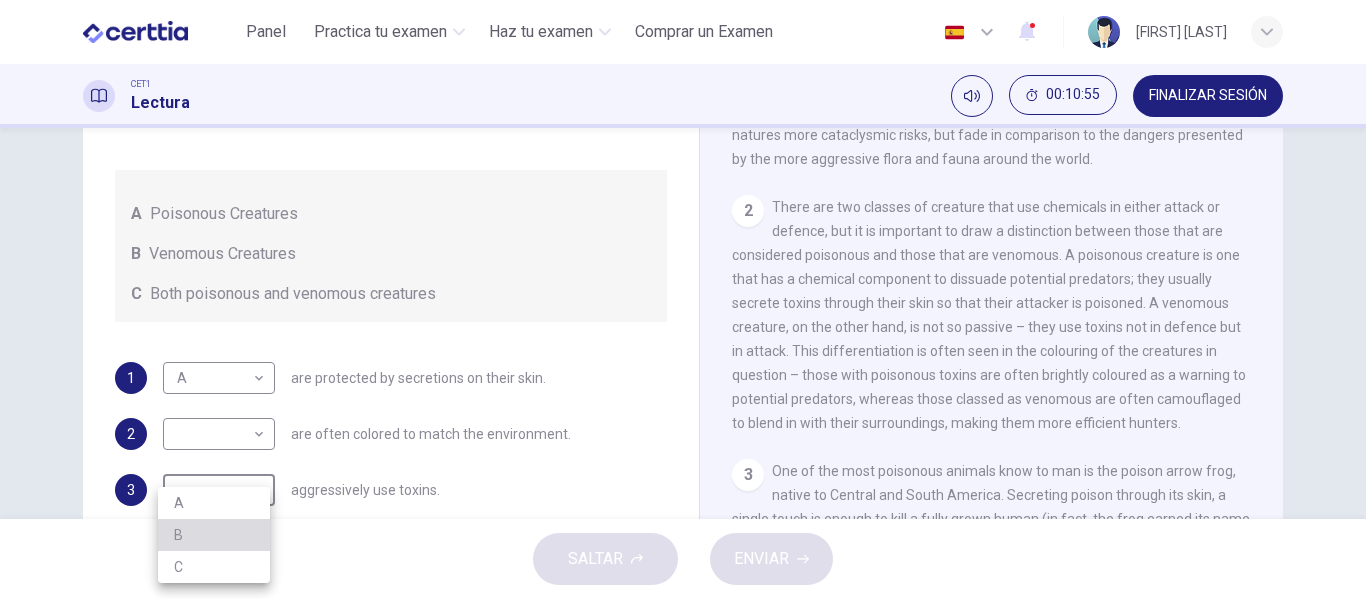 click on "B" at bounding box center [214, 535] 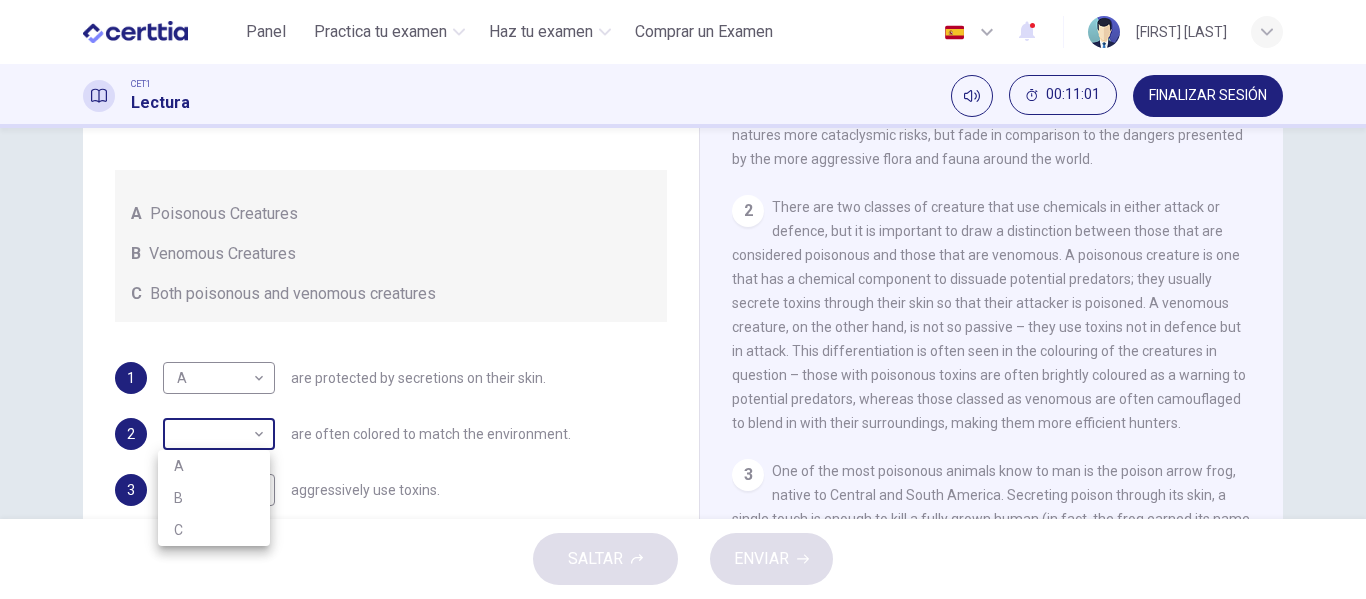 click on "FINALIZAR SESIÓN Preguntas 1 - 3 Write the correct letter,  A ,  B  or  C  in the boxes below.
According to the information in the passage, classify the following information
as relating to: A Poisonous Creatures B Venomous Creatures C Both poisonous and venomous creatures 1 A * ​ are protected by secretions on their skin. 2 ​ ​ are often colored to match the environment. 3 B * ​ aggressively use toxins. Poisonous Animals CLIC PARA ZOOM Clic para zoom 1 2 3 4 5 6 SALTAR ENVIAR Certtia | Plataforma de certificación de Inglés por Internet SEP Panel Practica tu examen Haz tu examen Paga Tu Examen   Notificaciones 2 © Copyright  2025 A B C" at bounding box center (683, 299) 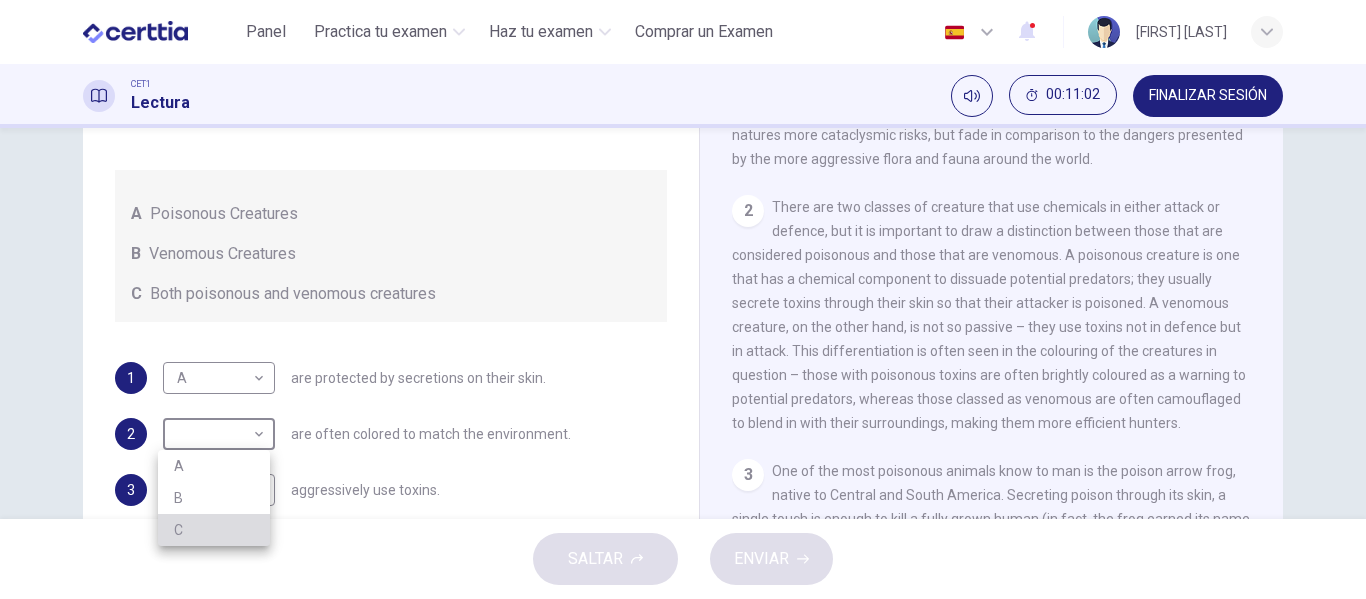click on "C" at bounding box center (214, 530) 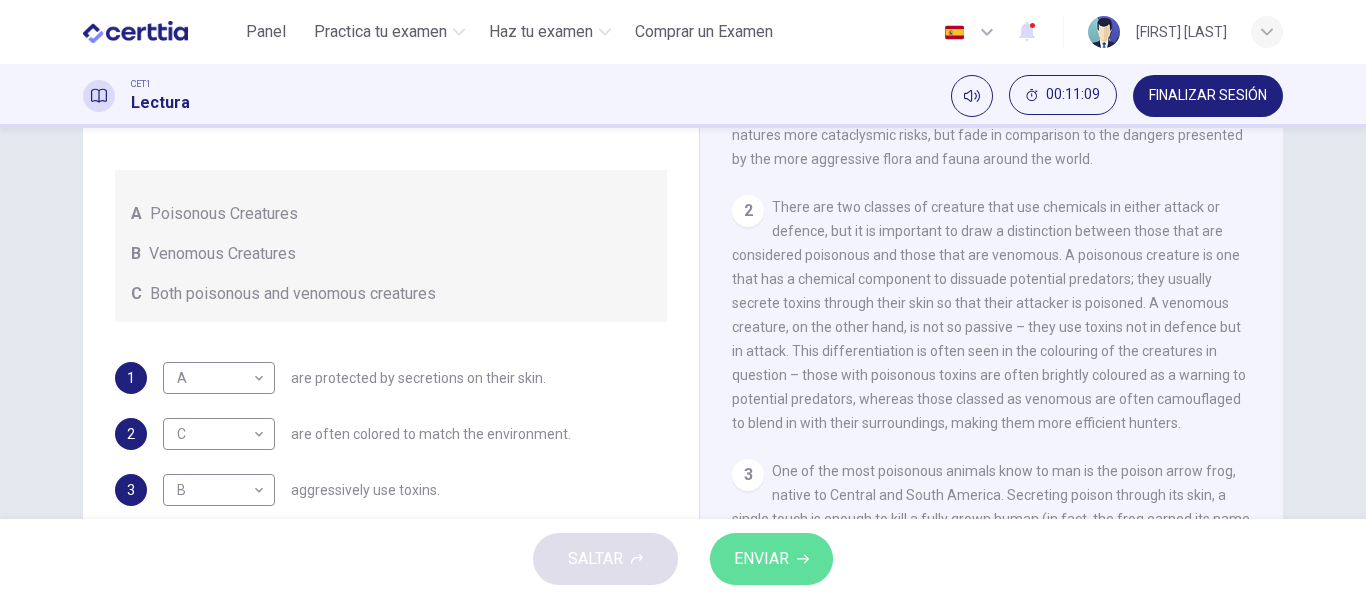 click on "ENVIAR" at bounding box center (761, 559) 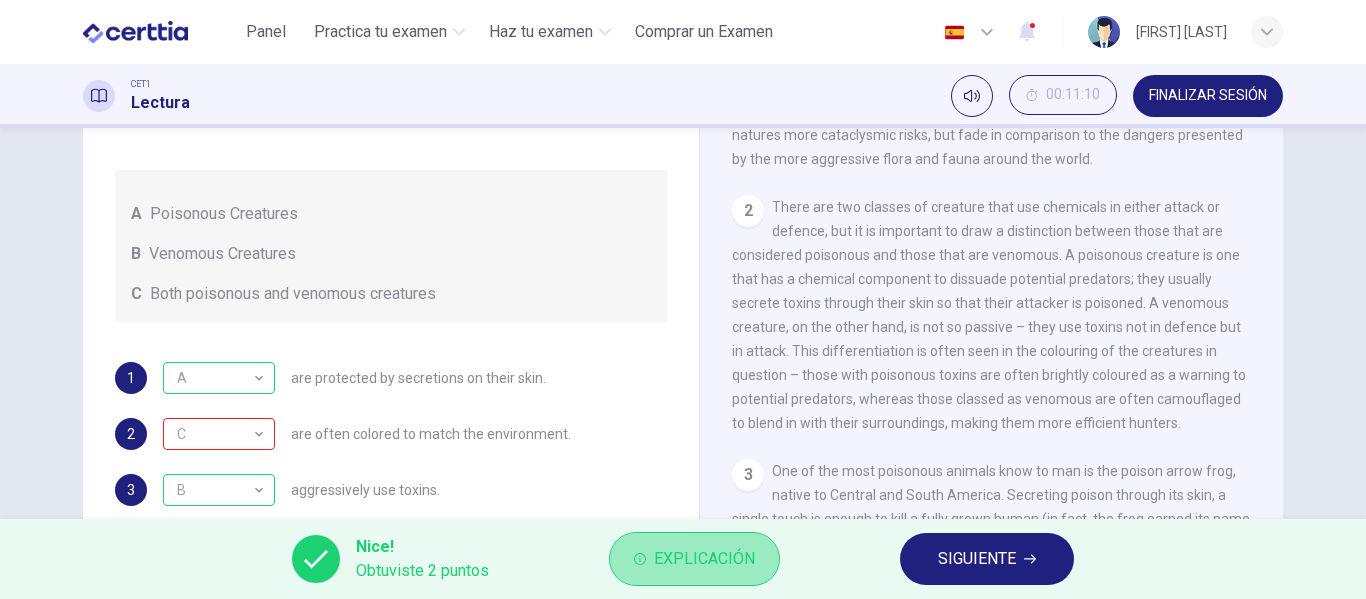 click on "Explicación" at bounding box center [704, 559] 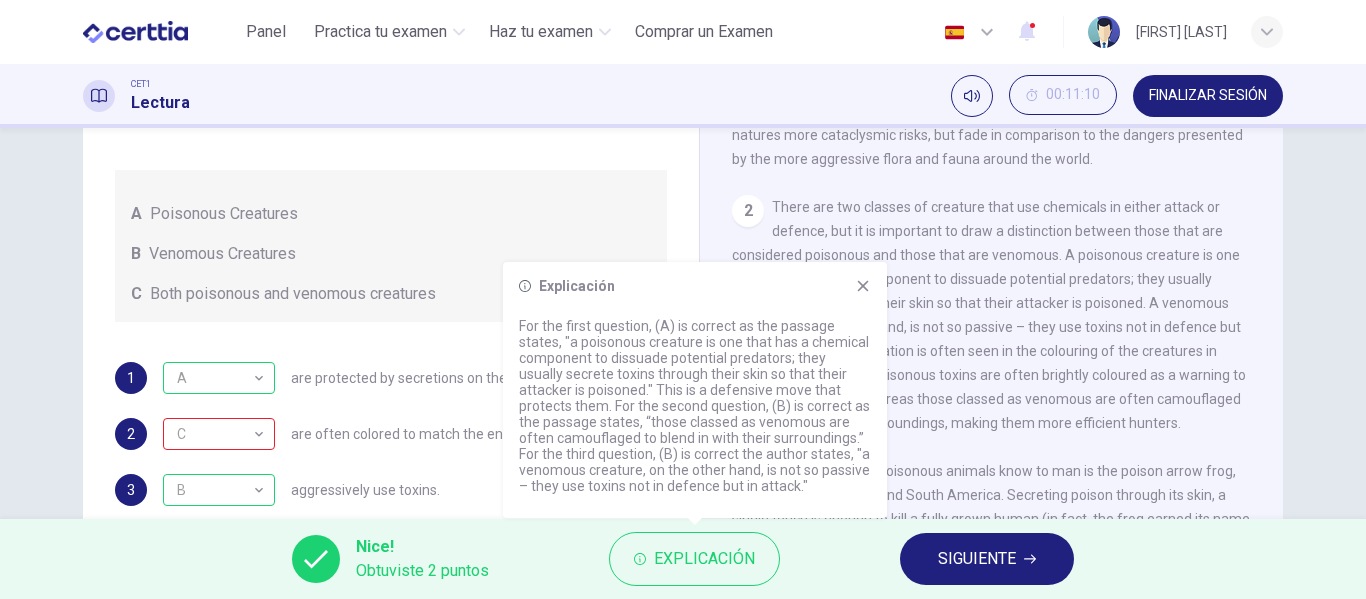 click on "Explicación For the first question, (A) is correct as the passage states, "a poisonous creature is one that has a chemical component to dissuade potential predators; they usually secrete toxins through their skin so that their attacker is poisoned." This is a defensive move that protects them.
For the second question, (B) is correct as the passage states, “those classed as venomous are often camouflaged to blend in with their surroundings.”
For the third question, (B) is correct the author states, "a venomous creature, on the other hand, is not so passive – they use toxins not in defence but in attack."" at bounding box center [695, 390] 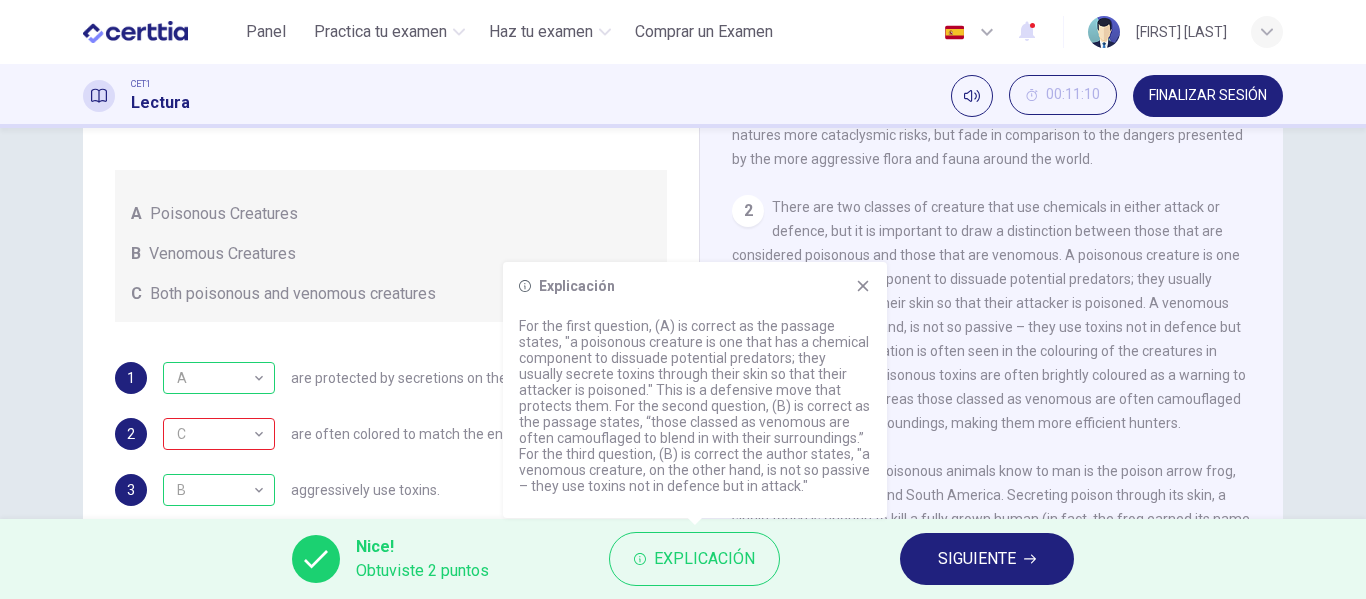 click at bounding box center (863, 286) 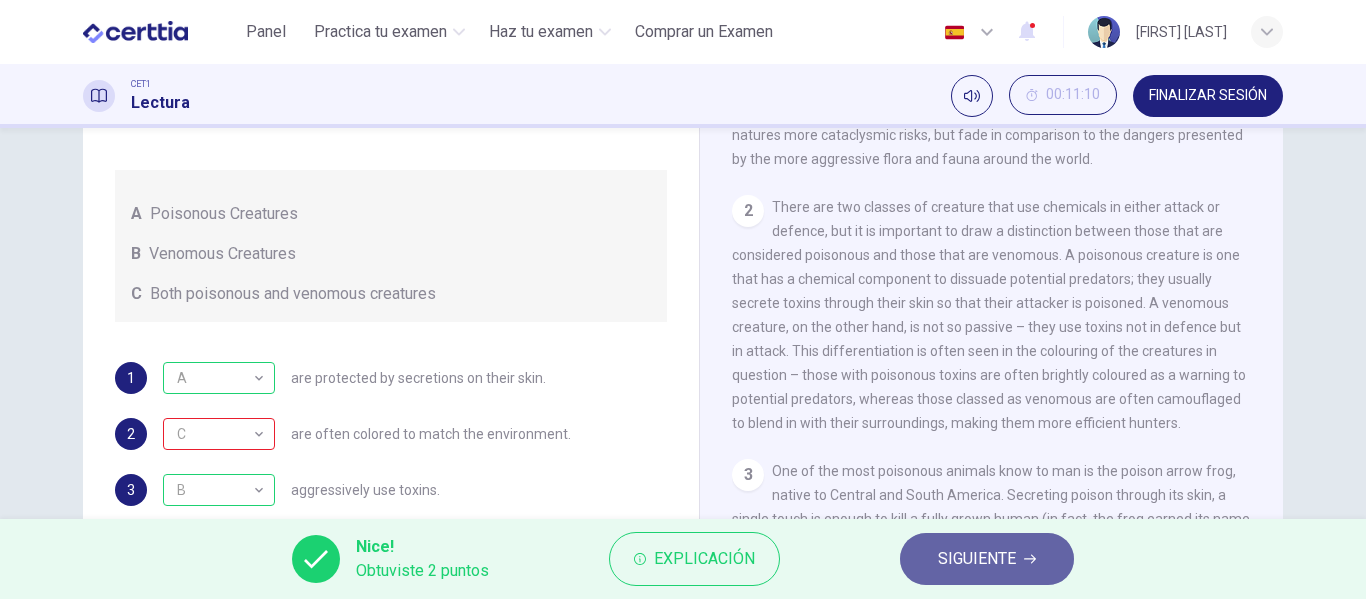 click on "SIGUIENTE" at bounding box center [977, 559] 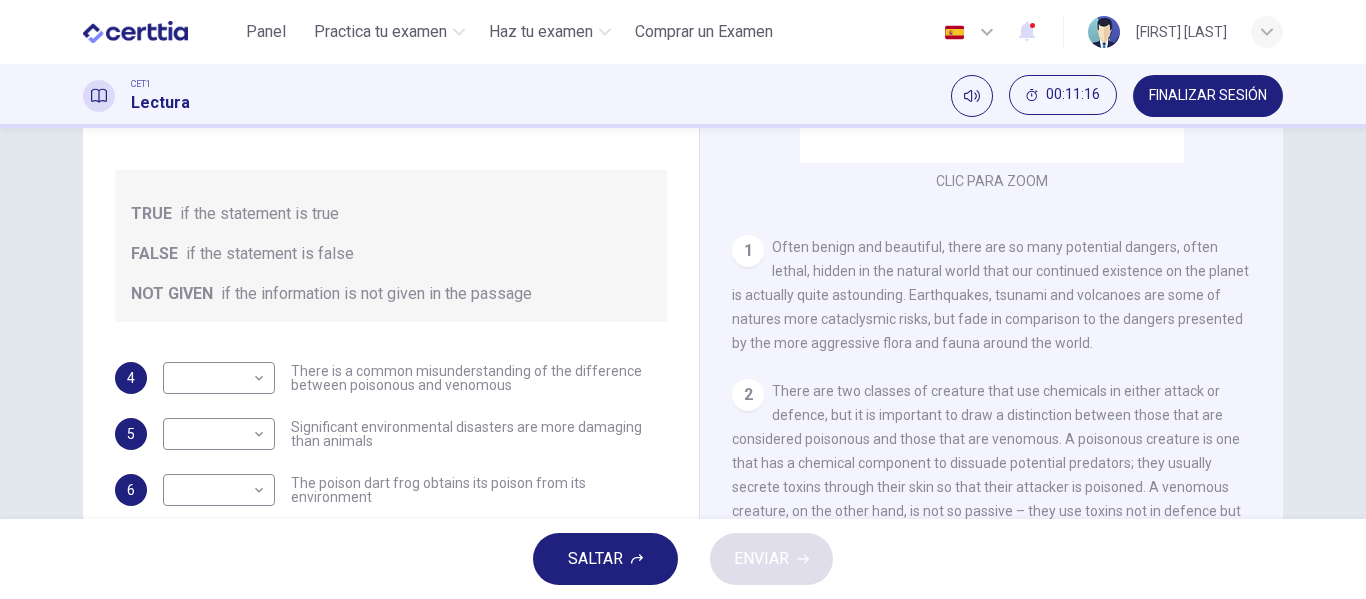 scroll, scrollTop: 294, scrollLeft: 0, axis: vertical 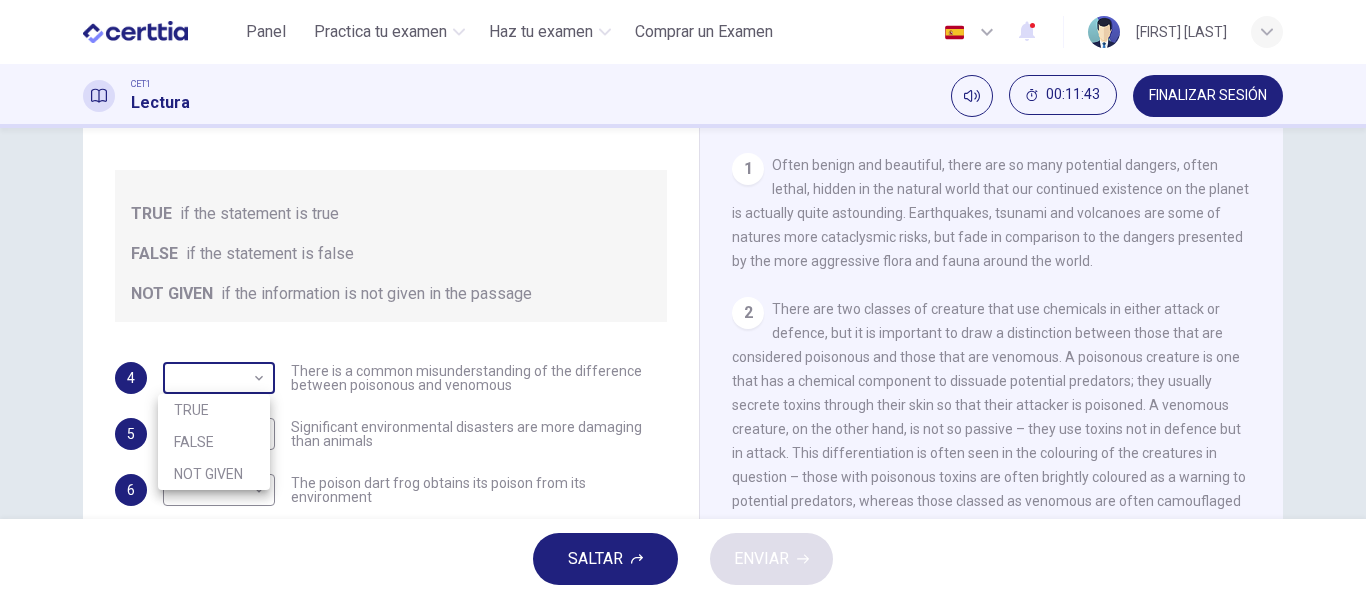 click on "Este sitio utiliza cookies, como se explica en nuestra  Política de Privacidad . Si acepta el uso de cookies, haga clic en el botón Aceptar y continúe navegando por nuestro sitio.   Política de Privacidad Aceptar Panel Practica tu examen Haz tu examen Comprar un Examen Español ** ​ [FIRST] [LAST] CET1 Lectura 00:11:43 FINALIZAR SESIÓN Preguntas 4 - 10 Do the following statements agree with the information given in the Reading Passage?
In the boxes below, on your answer sheet write TRUE if the statement is true FALSE if the statement is false NOT GIVEN if the information is not given in the passage 4 ​ ​ There is a common misunderstanding of the difference between poisonous and venomous 5 ​ ​ Significant environmental disasters are more damaging than animals 6 ​ ​ The poison dart frog obtains its poison from its environment 7 ​ ​ Touching a puffer fish can cause paralysis 8 ​ ​ 9 ​ ​ The box jellyfish can cause death by drowning 10 ​ ​ Poisonous Animals 1 2 3" at bounding box center [683, 299] 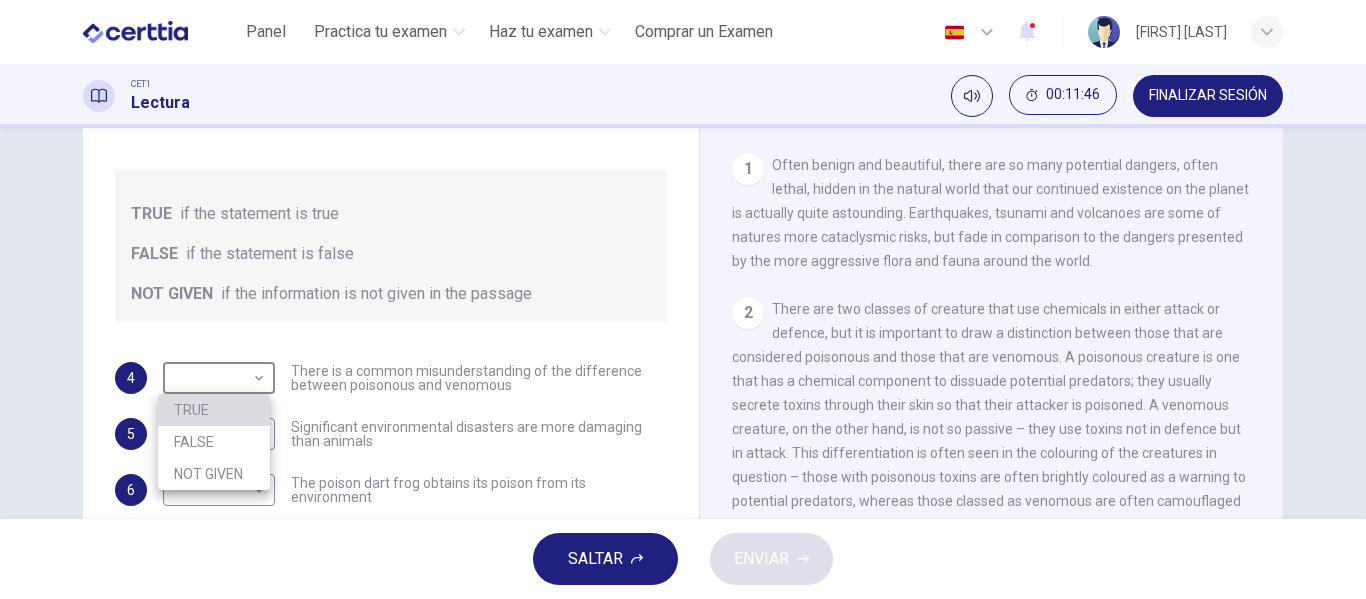 click on "TRUE" at bounding box center (214, 410) 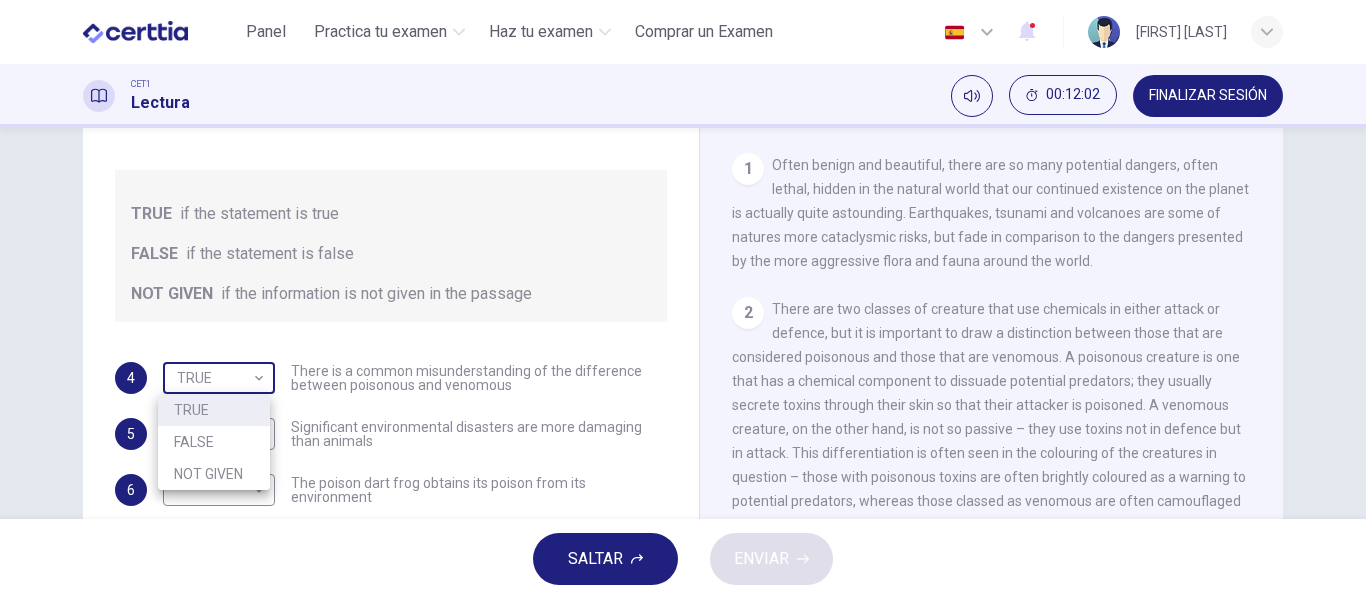click on "Este sitio utiliza cookies, como se explica en nuestra  Política de Privacidad . Si acepta el uso de cookies, haga clic en el botón Aceptar y continúe navegando por nuestro sitio.   Política de Privacidad Aceptar Panel Practica tu examen Haz tu examen Comprar un Examen Español ** ​ [FIRST] [LAST] CET1 Lectura 00:12:02 FINALIZAR SESIÓN Preguntas 4 - 10 Do the following statements agree with the information given in the Reading Passage?
In the boxes below, on your answer sheet write TRUE if the statement is true FALSE if the statement is false NOT GIVEN if the information is not given in the passage 4 TRUE **** ​ There is a common misunderstanding of the difference between poisonous and venomous 5 ​ ​ Significant environmental disasters are more damaging than animals 6 ​ ​ The poison dart frog obtains its poison from its environment 7 ​ ​ Touching a puffer fish can cause paralysis 8 ​ ​ 9 ​ ​ The box jellyfish can cause death by drowning 10 ​ ​ Poisonous Animals" at bounding box center [683, 299] 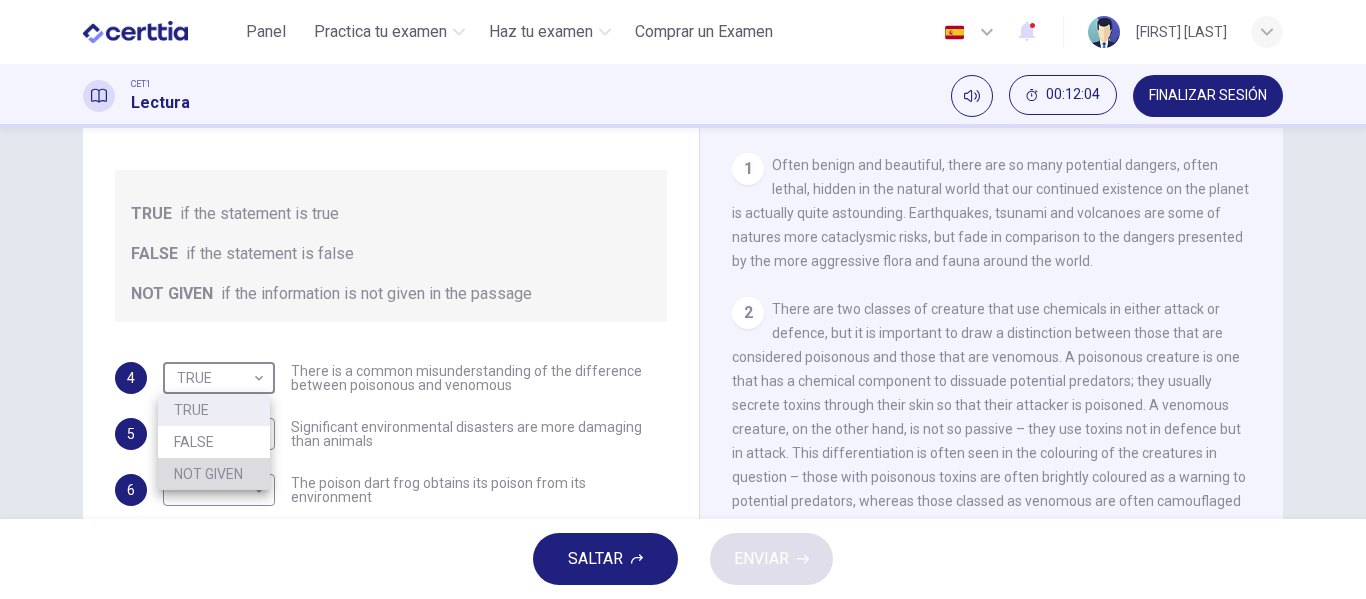 click on "NOT GIVEN" at bounding box center (214, 474) 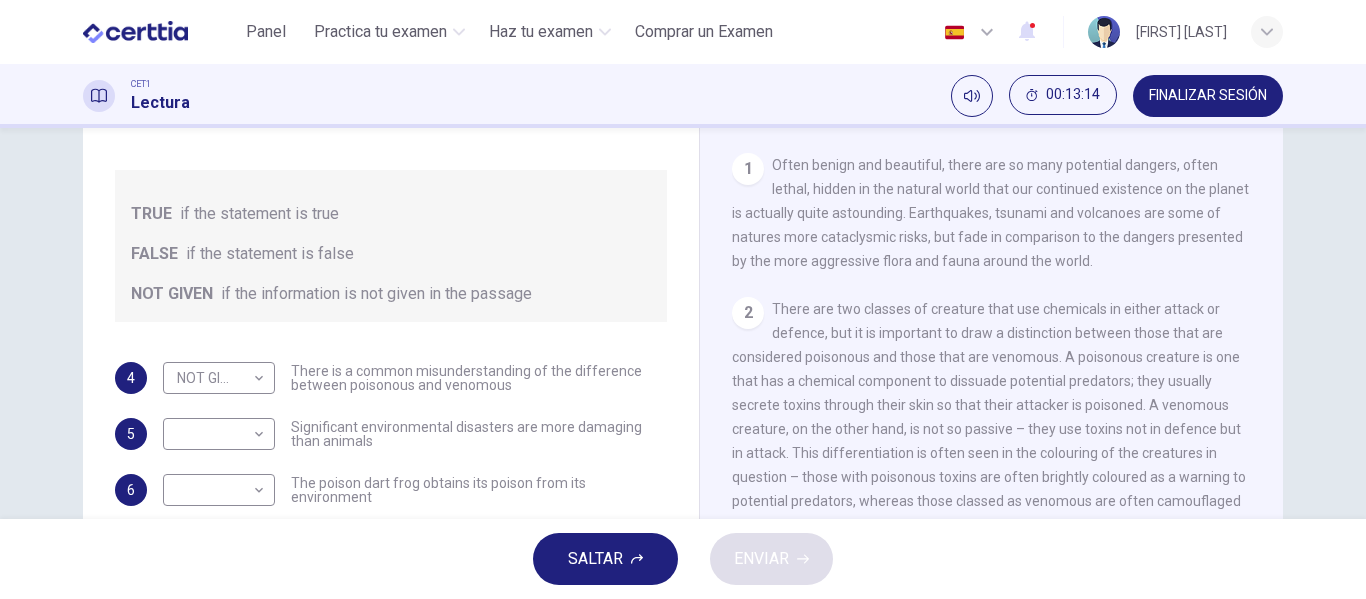 drag, startPoint x: 389, startPoint y: 443, endPoint x: 288, endPoint y: 424, distance: 102.77159 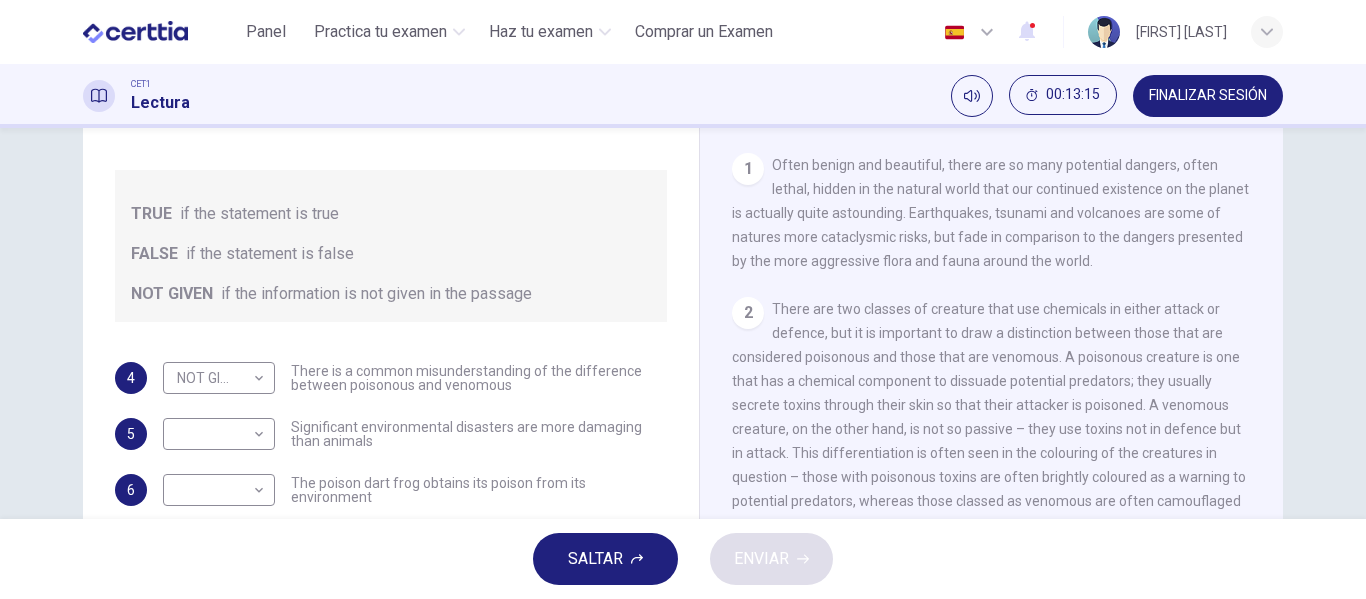 drag, startPoint x: 288, startPoint y: 424, endPoint x: 388, endPoint y: 449, distance: 103.077644 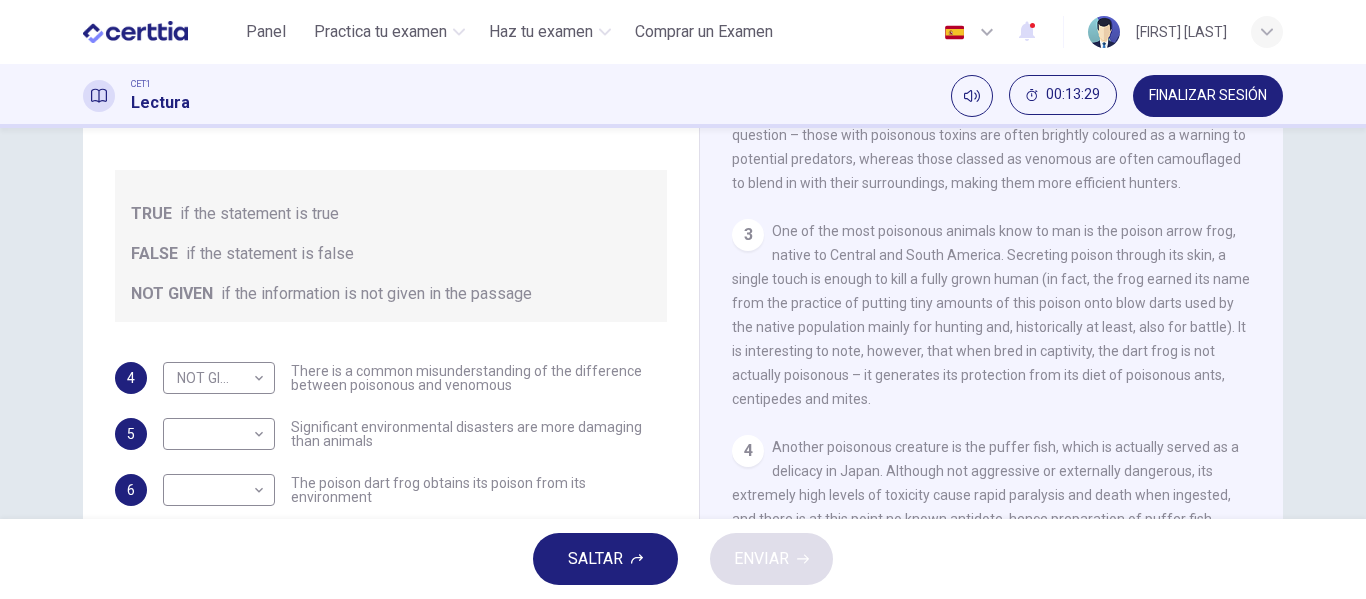 scroll, scrollTop: 652, scrollLeft: 0, axis: vertical 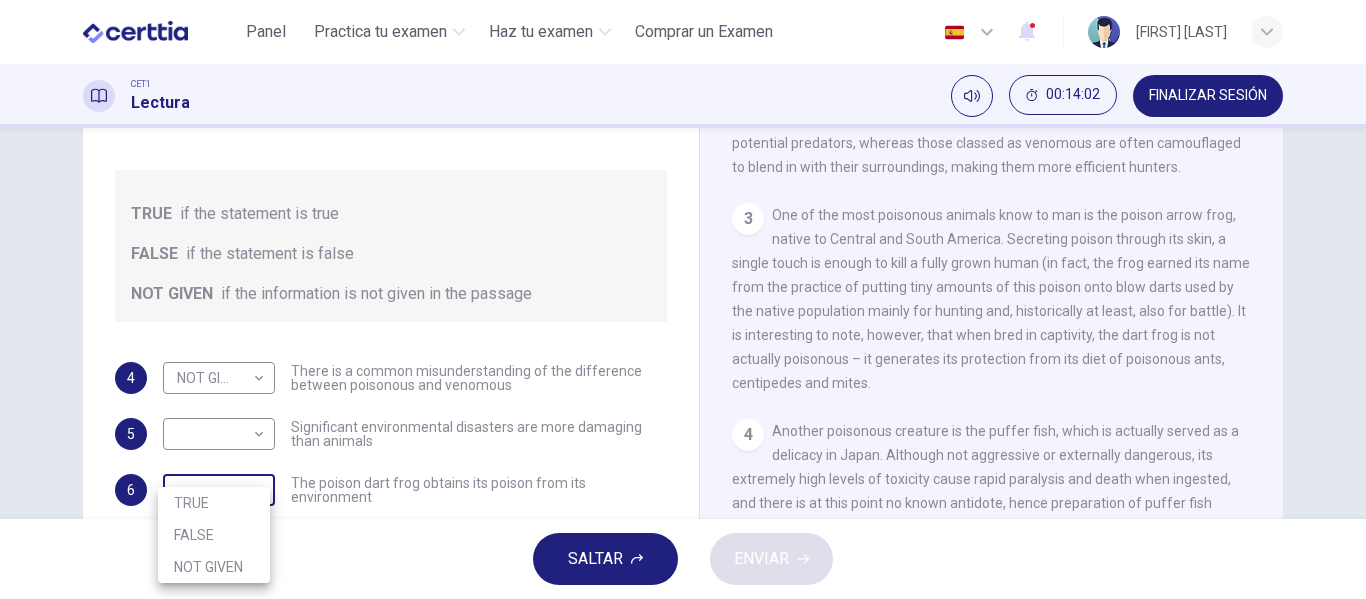 click on "FINALIZAR SESIÓN Preguntas 4 - 10 Do the following statements agree with the information given in the Reading Passage?
In the boxes below, on your answer sheet write TRUE if the statement is true FALSE if the statement is false NOT GIVEN if the information is not given in the passage 4 NOT GIVEN ********* ​ There is a common misunderstanding of the difference between poisonous and venomous 5 ​ ​ Significant environmental disasters are more damaging than animals 6 ​ ​ The poison dart frog obtains its poison from its environment 7 ​ ​ Touching a puffer fish can cause paralysis 8 ​ ​ 9 ​ ​ The box jellyfish can cause death by drowning 10 ​ ​ 1 2 3 4" at bounding box center (683, 299) 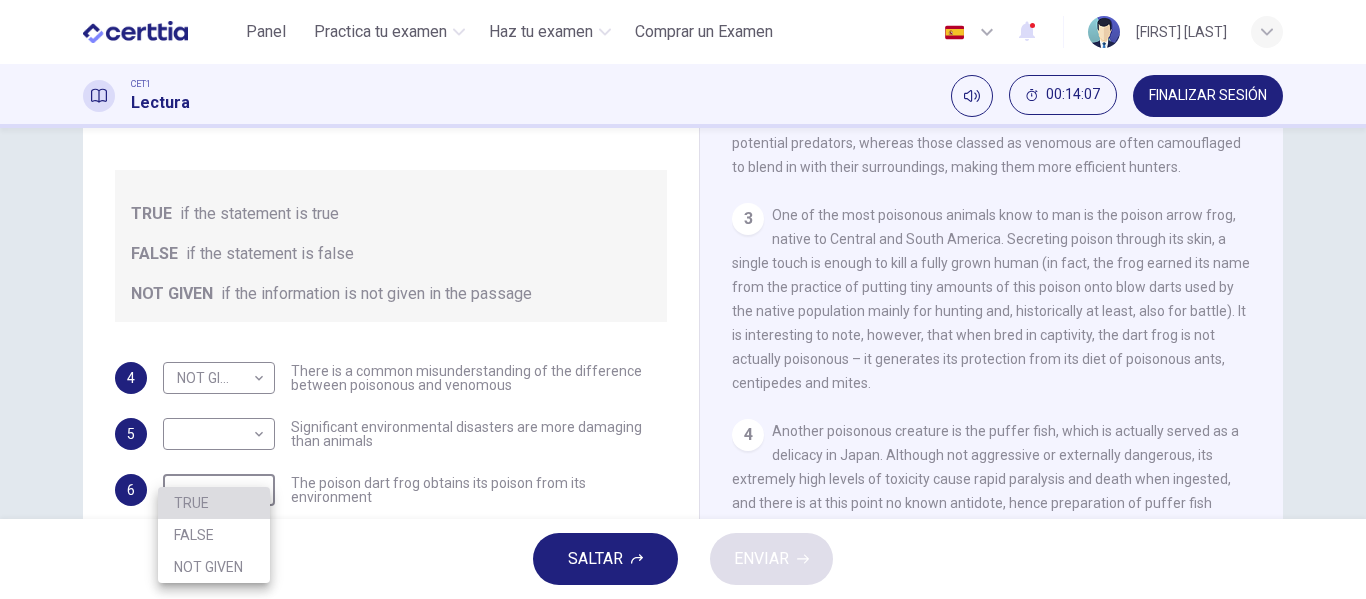 click on "TRUE" at bounding box center [214, 503] 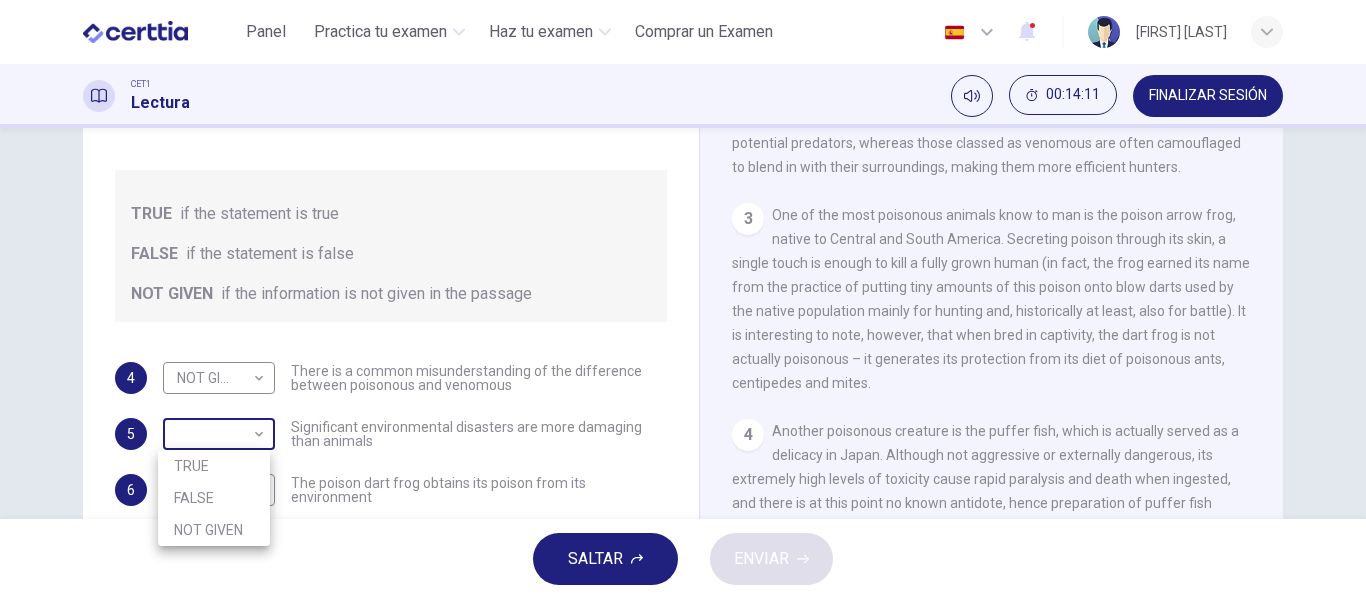 click on "Este sitio utiliza cookies, como se explica en nuestra  Política de Privacidad . Si acepta el uso de cookies, haga clic en el botón Aceptar y continúe navegando por nuestro sitio.   Política de Privacidad Aceptar Panel Practica tu examen Haz tu examen Comprar un Examen Español ** ​ [FIRST] [LAST] CET1 Lectura 00:14:11 FINALIZAR SESIÓN Preguntas 4 - 10 Do the following statements agree with the information given in the Reading Passage?
In the boxes below, on your answer sheet write TRUE if the statement is true FALSE if the statement is false NOT GIVEN if the information is not given in the passage 4 NOT GIVEN ********* ​ There is a common misunderstanding of the difference between poisonous and venomous 5 ​ ​ Significant environmental disasters are more damaging than animals 6 TRUE **** ​ The poison dart frog obtains its poison from its environment 7 ​ ​ Touching a puffer fish can cause paralysis 8 ​ ​ 9 ​ ​ The box jellyfish can cause death by drowning 10 ​ ​ 1" at bounding box center [683, 299] 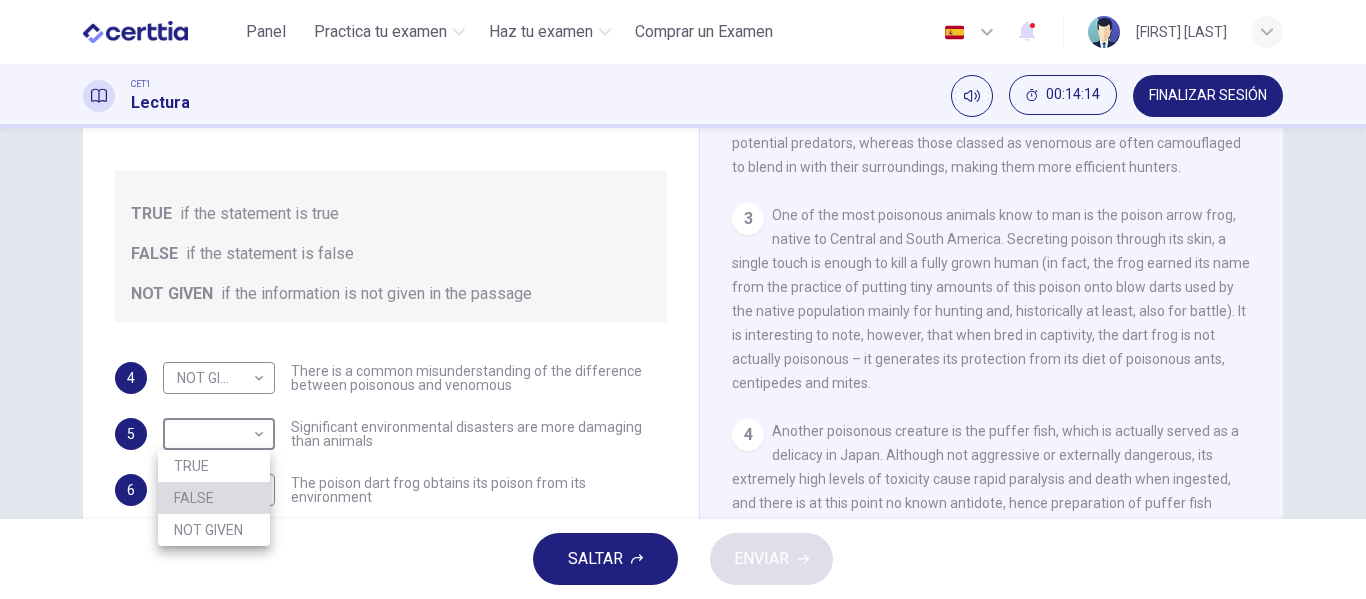 click on "FALSE" at bounding box center (214, 498) 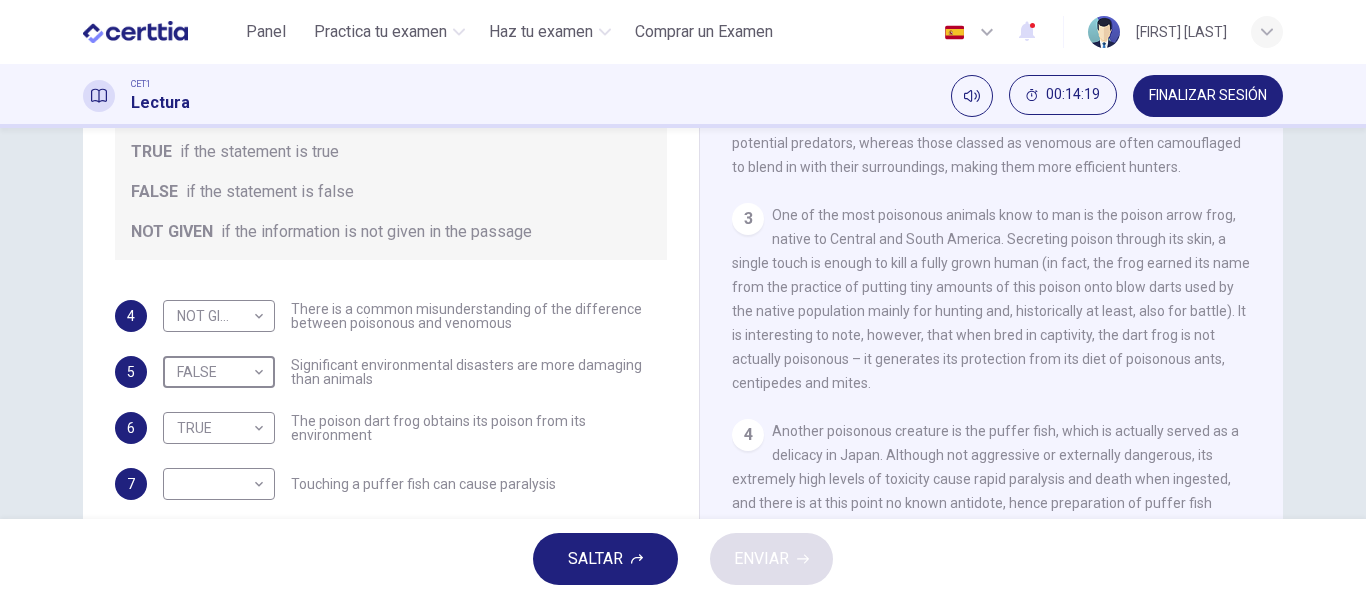 scroll, scrollTop: 67, scrollLeft: 0, axis: vertical 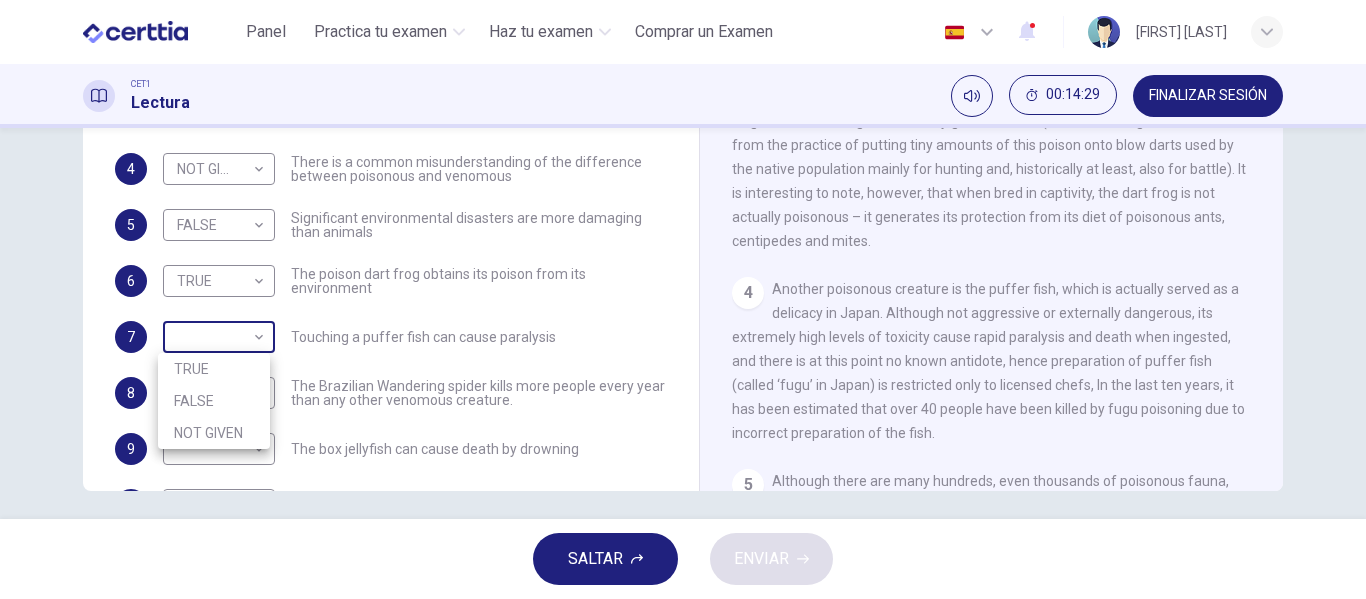 click on "Este sitio utiliza cookies, como se explica en nuestra  Política de Privacidad . Si acepta el uso de cookies, haga clic en el botón Aceptar y continúe navegando por nuestro sitio.   Política de Privacidad Aceptar Panel Practica tu examen Haz tu examen Comprar un Examen Español ** ​ [NAME] CET1 Lectura 00:14:29 FINALIZAR SESIÓN Preguntas 4 - 10 Do the following statements agree with the information given in the Reading Passage?
In the boxes below, on your answer sheet write TRUE if the statement is true FALSE if the statement is false NOT GIVEN if the information is not given in the passage 4 NOT GIVEN ********* ​ There is a common misunderstanding of the difference between poisonous and venomous 5 FALSE ***** ​ Significant environmental disasters are more damaging than animals 6 TRUE **** ​ The poison dart frog obtains its poison from its environment 7 ​ ​ Touching a puffer fish can cause paralysis 8 ​ ​ 9 ​ ​ The box jellyfish can cause death by drowning 10 1" at bounding box center [683, 299] 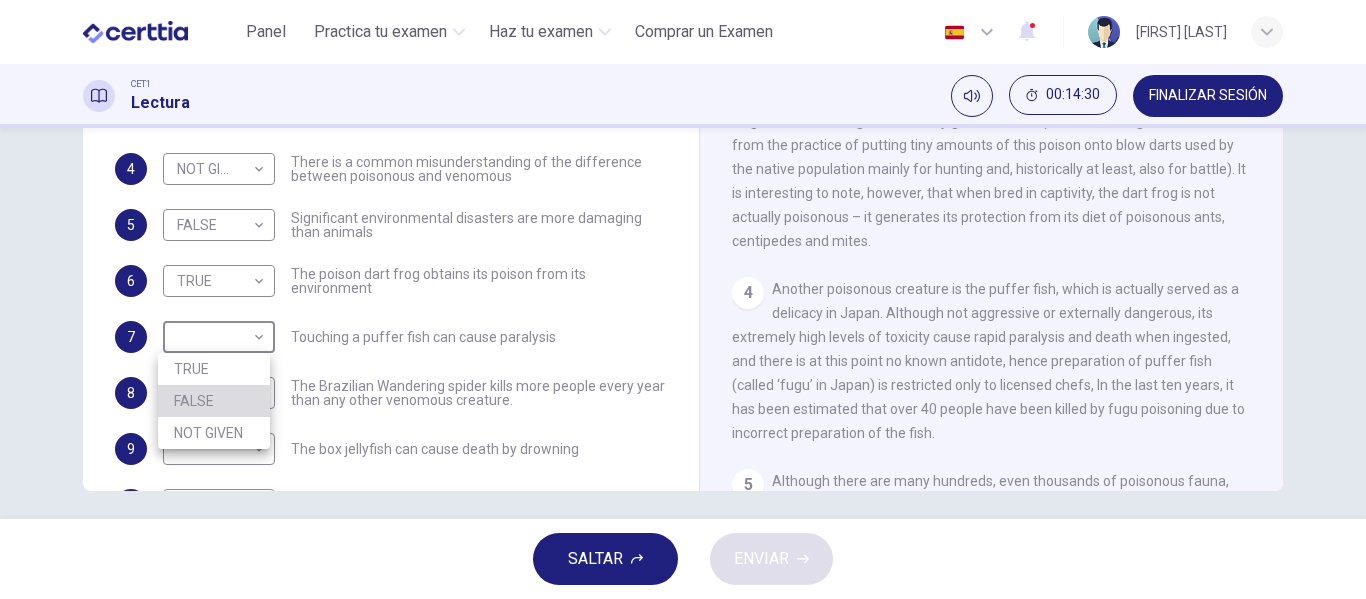 click on "FALSE" at bounding box center [214, 401] 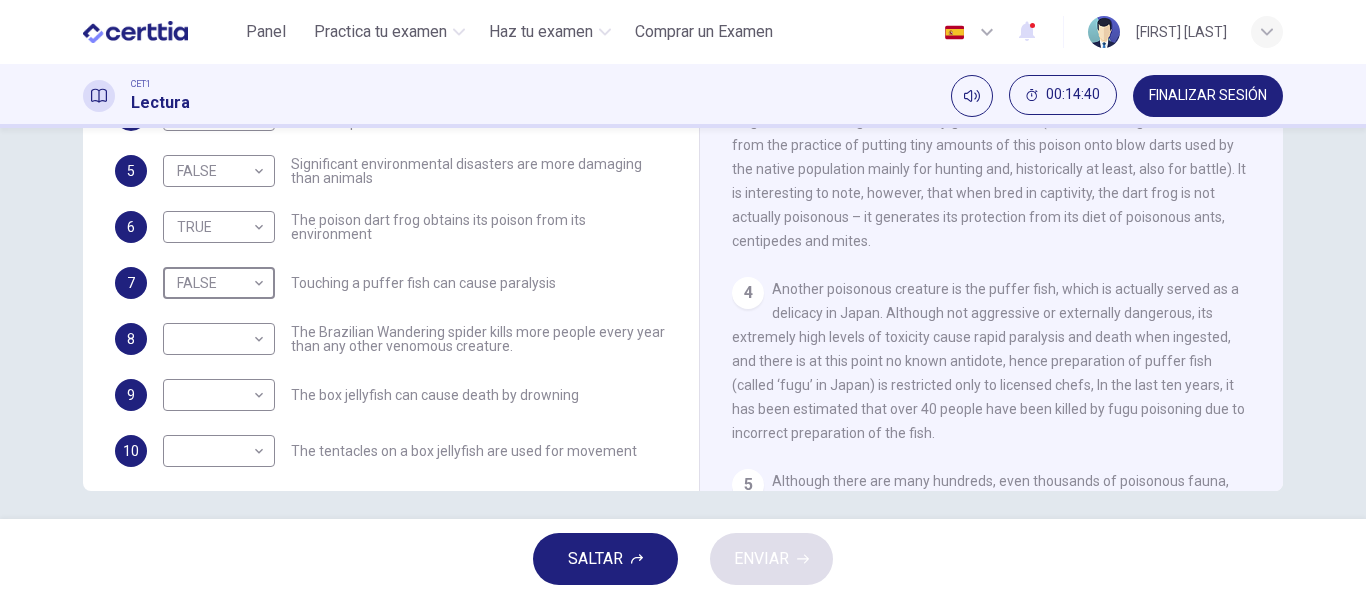 scroll, scrollTop: 137, scrollLeft: 0, axis: vertical 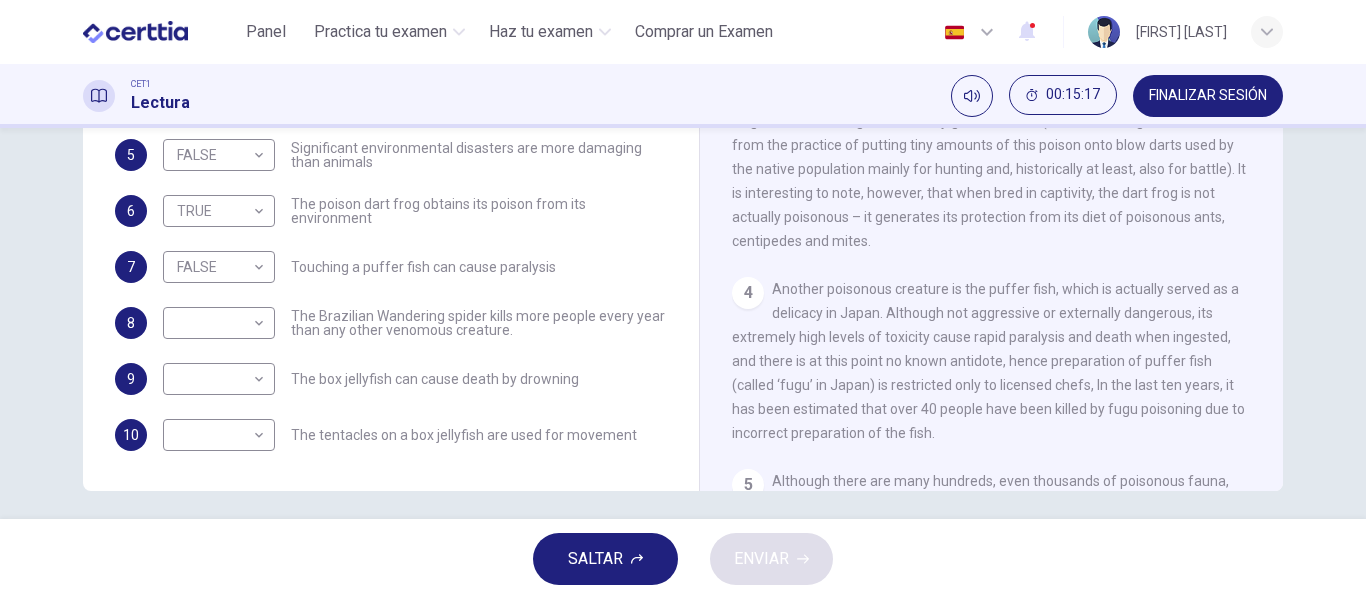 click on "Poisonous Animals CLIC PARA ZOOM Clic para zoom 1 Often benign and beautiful, there are so many potential dangers, often lethal, hidden in the natural world that our continued existence on the planet is actually quite astounding. Earthquakes, tsunami and volcanoes are some of natures more cataclysmic risks, but fade in comparison to the dangers presented by the more aggressive flora and fauna around the world. 2 3 One of the most poisonous animals know to man is the poison arrow frog, native to Central and South America. Secreting poison through its skin, a single touch is enough to kill a fully grown human (in fact, the frog earned its name from the practice of putting tiny amounts of this poison onto blow darts used by the native population mainly for hunting and, historically at least, also for battle). It is interesting to note, however, that when bred in captivity, the dart frog is not actually poisonous – it generates its protection from its diet of poisonous ants, centipedes and mites. 4 5 6" at bounding box center (991, 159) 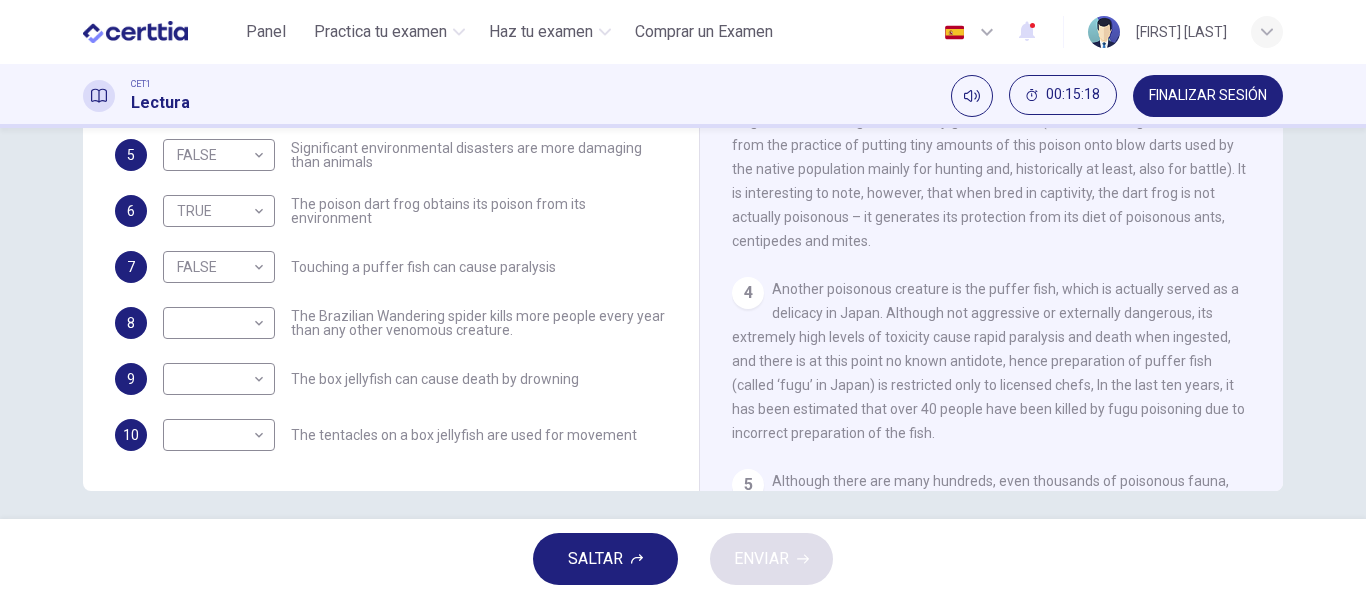 scroll, scrollTop: 1183, scrollLeft: 0, axis: vertical 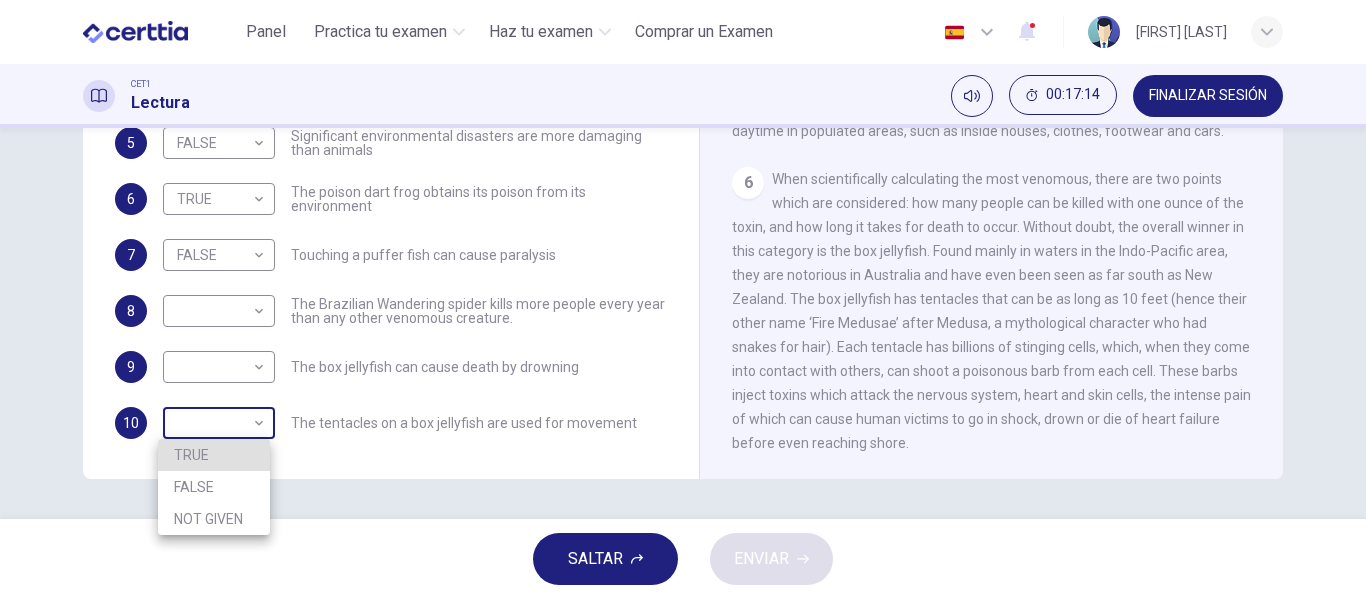 click on "Este sitio utiliza cookies, como se explica en nuestra  Política de Privacidad . Si acepta el uso de cookies, haga clic en el botón Aceptar y continúe navegando por nuestro sitio.   Política de Privacidad Aceptar Panel Practica tu examen Haz tu examen Comprar un Examen Español ** ​ [NAME] CET1 Lectura 00:17:14 FINALIZAR SESIÓN Preguntas 4 - 10 Do the following statements agree with the information given in the Reading Passage?
In the boxes below, on your answer sheet write TRUE if the statement is true FALSE if the statement is false NOT GIVEN if the information is not given in the passage 4 NOT GIVEN ********* ​ There is a common misunderstanding of the difference between poisonous and venomous 5 FALSE ***** ​ Significant environmental disasters are more damaging than animals 6 TRUE **** ​ The poison dart frog obtains its poison from its environment 7 FALSE ***** ​ Touching a puffer fish can cause paralysis 8 ​ ​ 9 ​ ​ 10 ​ ​ Poisonous Animals CLIC PARA ZOOM" at bounding box center [683, 299] 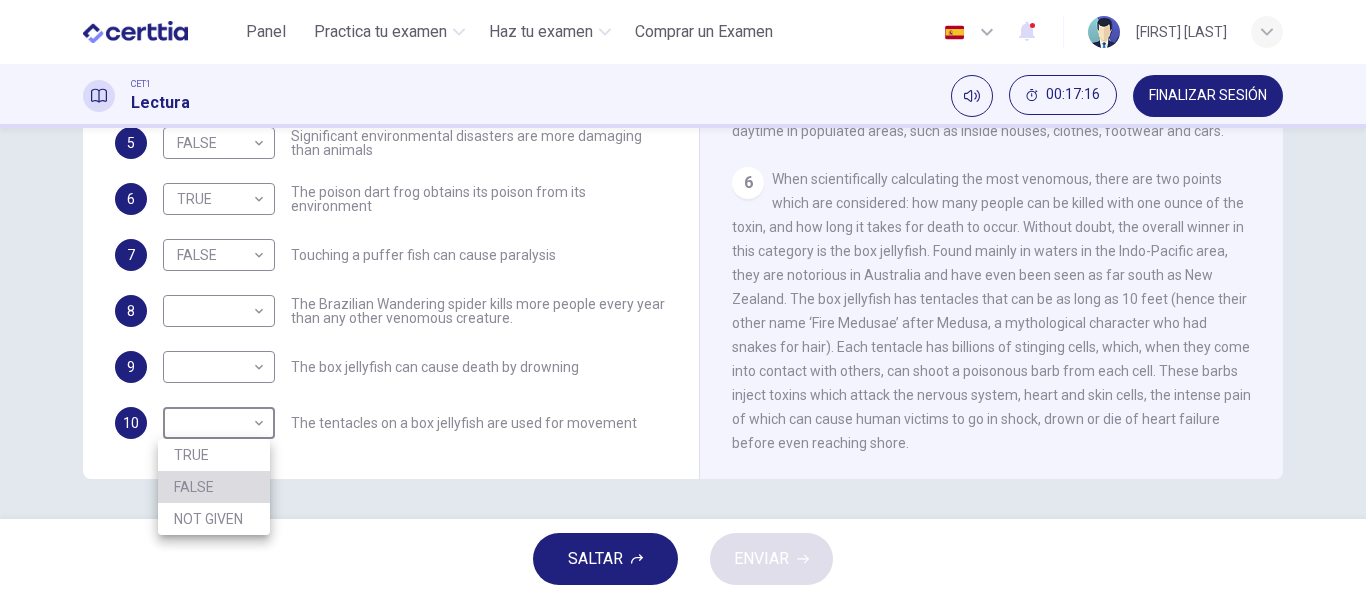 click on "FALSE" at bounding box center (214, 487) 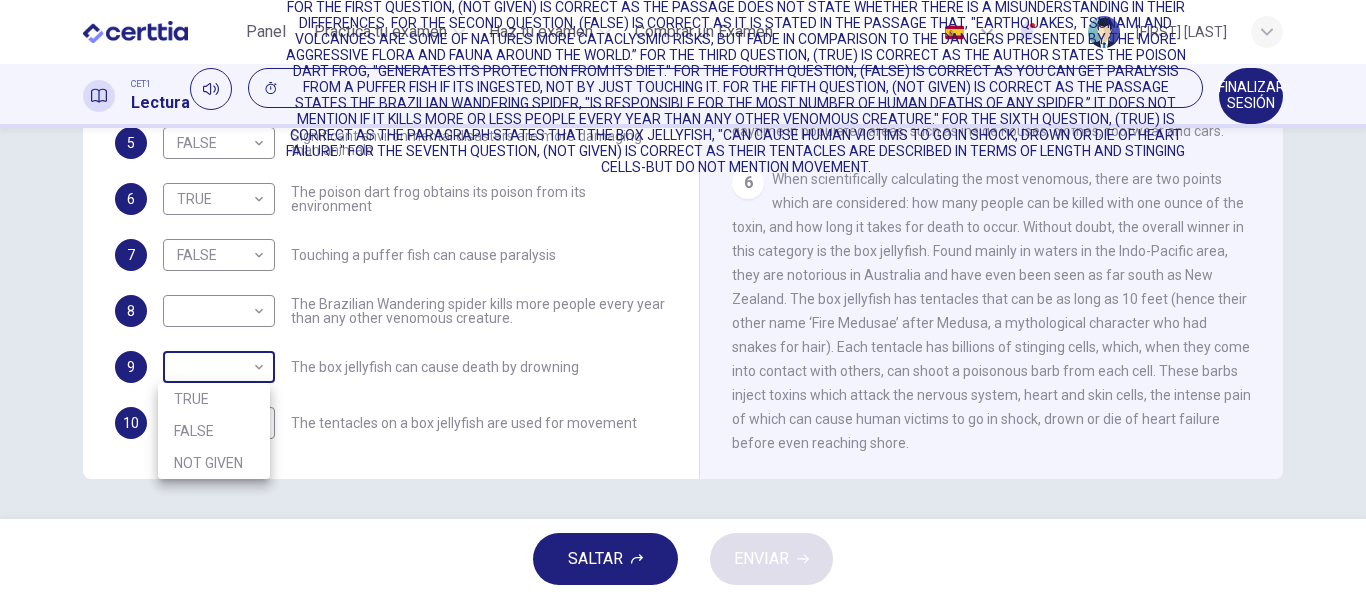 click on "00:17:20 FINALIZAR SESIÓN Preguntas 4 - 10 Do the following statements agree with the information given in the Reading Passage?
In the boxes below, on your answer sheet write TRUE if the statement is true FALSE if the statement is false NOT GIVEN if the information is not given in the passage 4 NOT GIVEN ********* ​ There is a common misunderstanding of the difference between poisonous and venomous 5 FALSE ***** ​ Significant environmental disasters are more damaging than animals 6 TRUE **** ​ The poison dart frog obtains its poison from its environment 7 FALSE ***** ​ Touching a puffer fish can cause paralysis 8 ​ ​ 9 ​ ​ 10 FALSE ***** ​ Poisonous Animals 1 2 3" at bounding box center (683, 299) 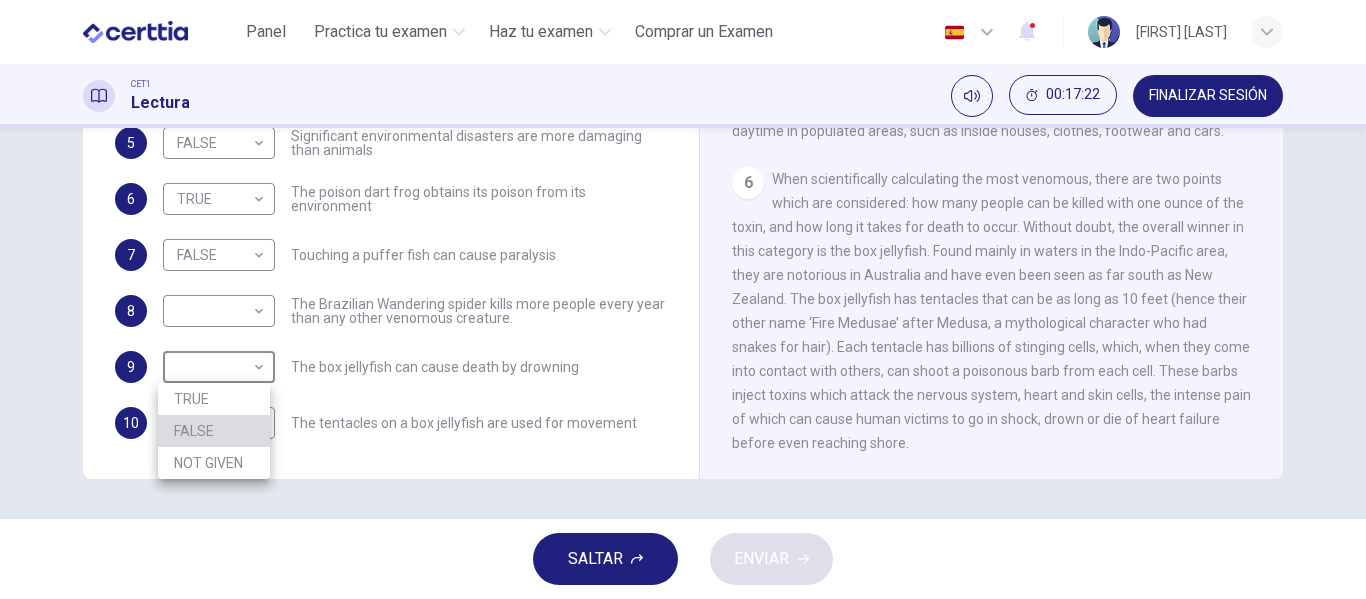 click on "FALSE" at bounding box center (214, 431) 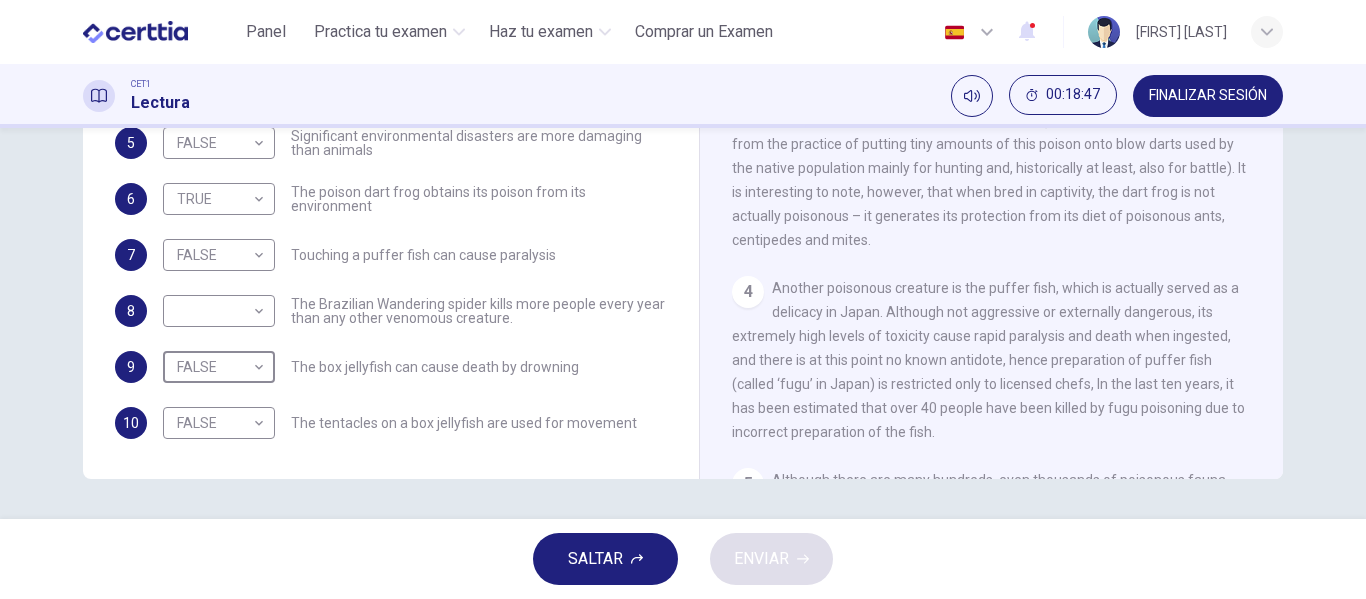 scroll, scrollTop: 539, scrollLeft: 0, axis: vertical 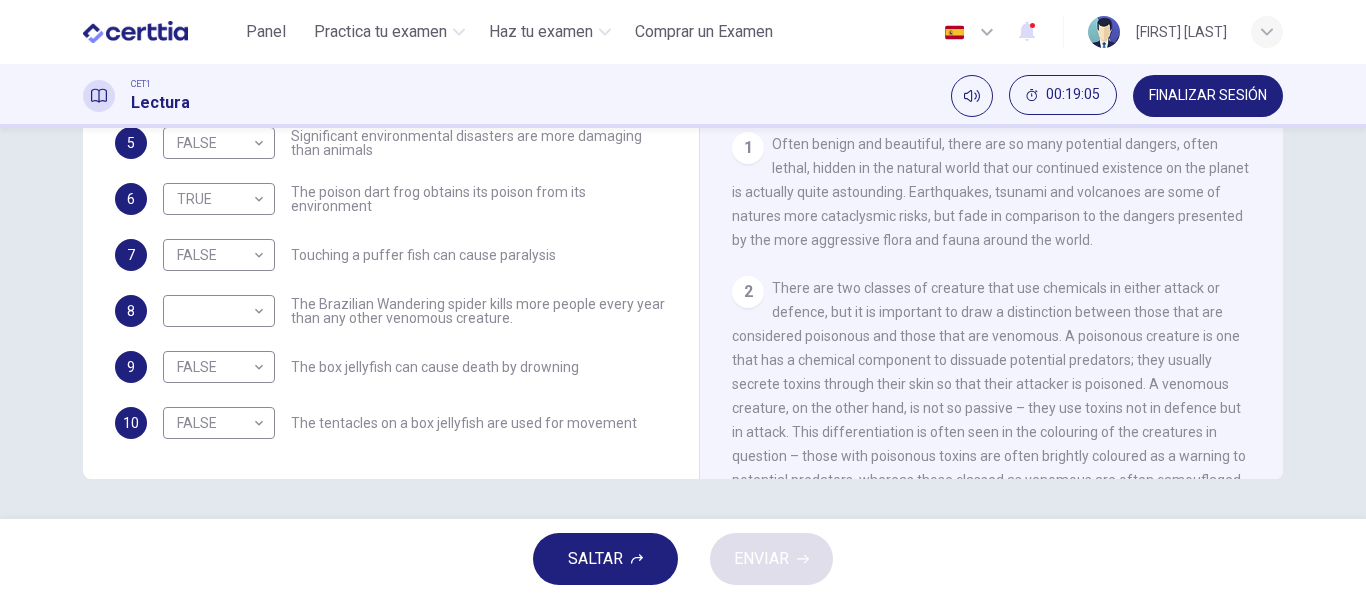 click on "Preguntas 4 - 10 Do the following statements agree with the information given in the Reading Passage?
In the boxes below, on your answer sheet write TRUE if the statement is true FALSE if the statement is false NOT GIVEN if the information is not given in the passage 4 NOT GIVEN ********* ​ There is a common misunderstanding of the difference between poisonous and venomous 5 FALSE ***** ​ Significant environmental disasters are more damaging than animals 6 TRUE **** ​ The poison dart frog obtains its poison from its environment 7 FALSE ***** ​ Touching a puffer fish can cause paralysis 8 ​ ​ The Brazilian Wandering spider kills more people every year than any other venomous creature. 9 FALSE ***** ​ The box jellyfish can cause death by drowning 10 FALSE ***** ​ The tentacles on a box jellyfish are used for movement Poisonous Animals CLIC PARA ZOOM Clic para zoom 1 2 3 4 5 6" at bounding box center (683, 323) 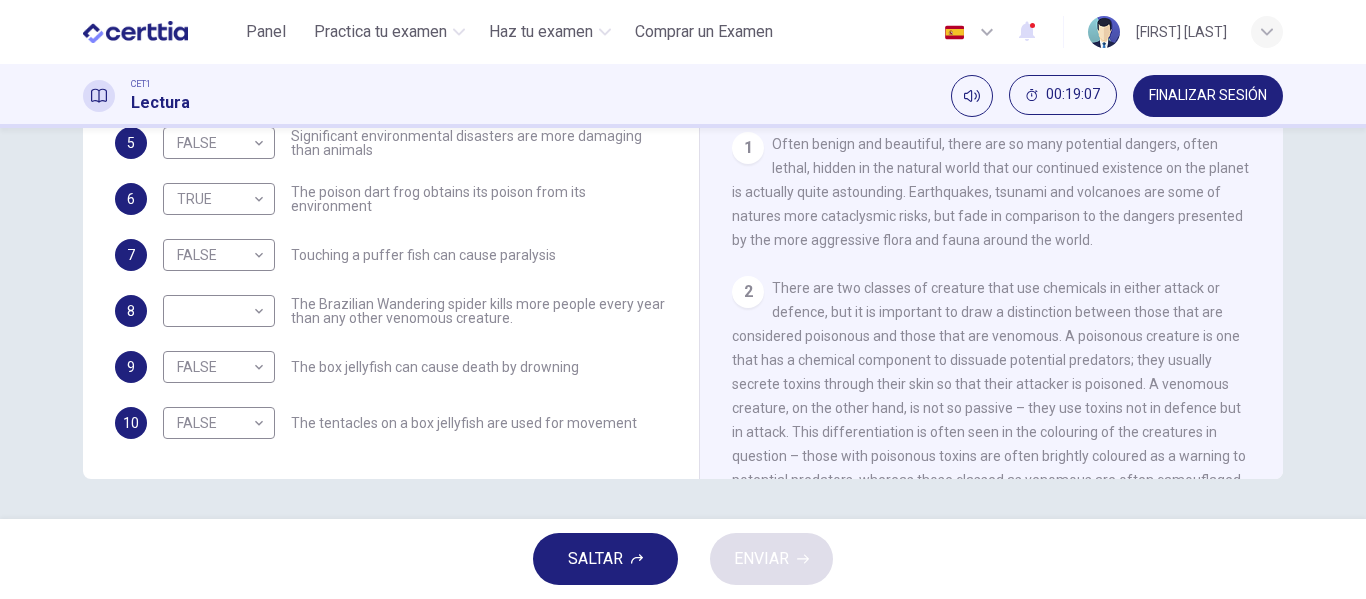 scroll, scrollTop: 369, scrollLeft: 0, axis: vertical 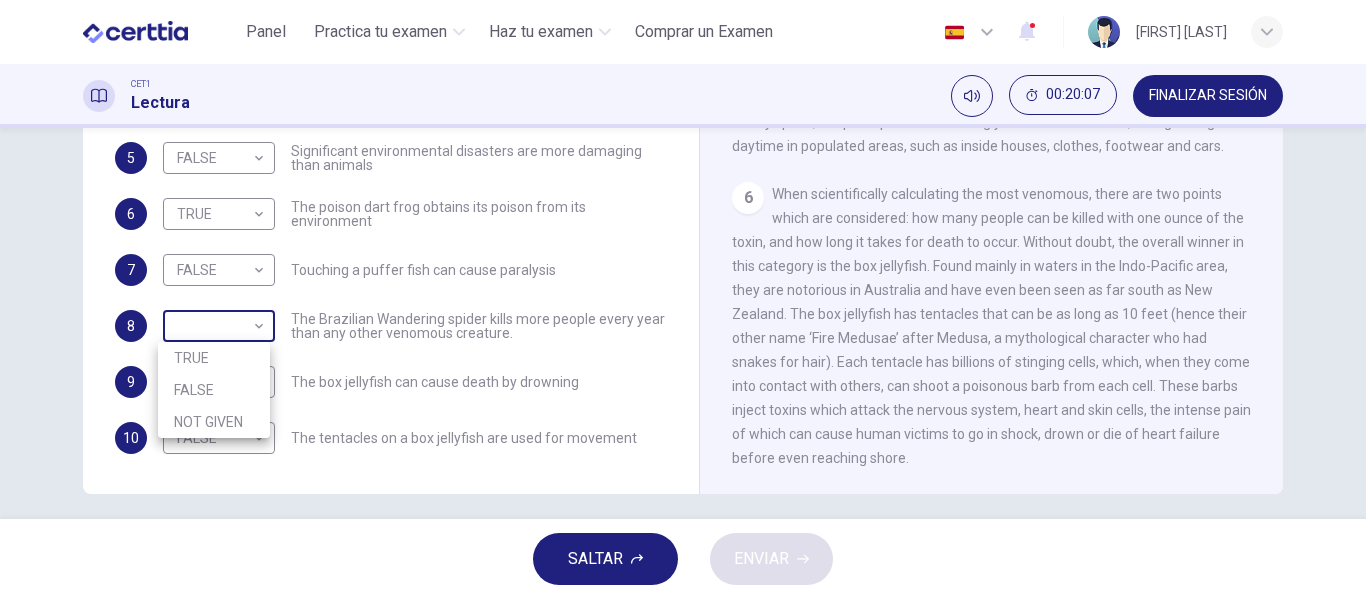 click on "Este sitio utiliza cookies, como se explica en nuestra  Política de Privacidad . Si acepta el uso de cookies, haga clic en el botón Aceptar y continúe navegando por nuestro sitio.   Política de Privacidad Aceptar Panel Practica tu examen Haz tu examen Comprar un Examen Español ** ​ [FIRST] [LAST] CET1 Lectura 00:20:07 FINALIZAR SESIÓN Preguntas 4 - 10 Do the following statements agree with the information given in the Reading Passage?
In the boxes below, on your answer sheet write TRUE if the statement is true FALSE if the statement is false NOT GIVEN if the information is not given in the passage 4 NOT GIVEN ********* ​ There is a common misunderstanding of the difference between poisonous and venomous 5 FALSE ***** ​ Significant environmental disasters are more damaging than animals 6 TRUE **** ​ The poison dart frog obtains its poison from its environment 7 FALSE ***** ​ Touching a puffer fish can cause paralysis 8 ​ ​ 9 FALSE ***** ​ 10 FALSE ***** ​ CLIC PARA ZOOM 1" at bounding box center [683, 299] 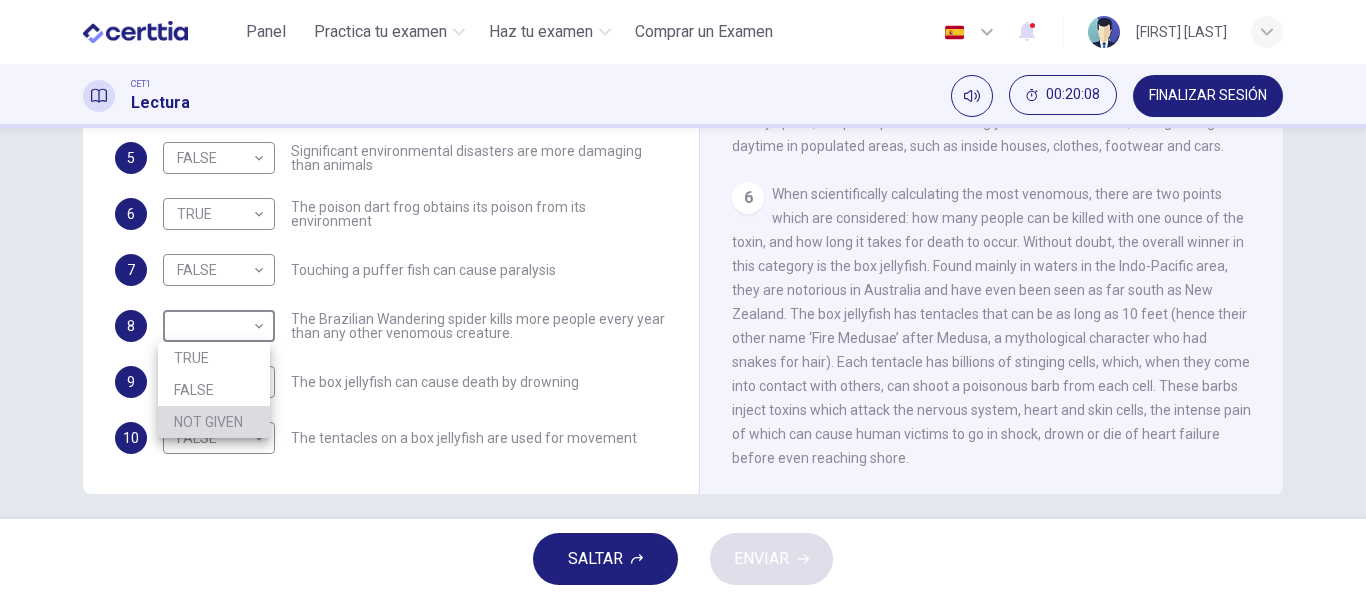 click on "NOT GIVEN" at bounding box center (214, 422) 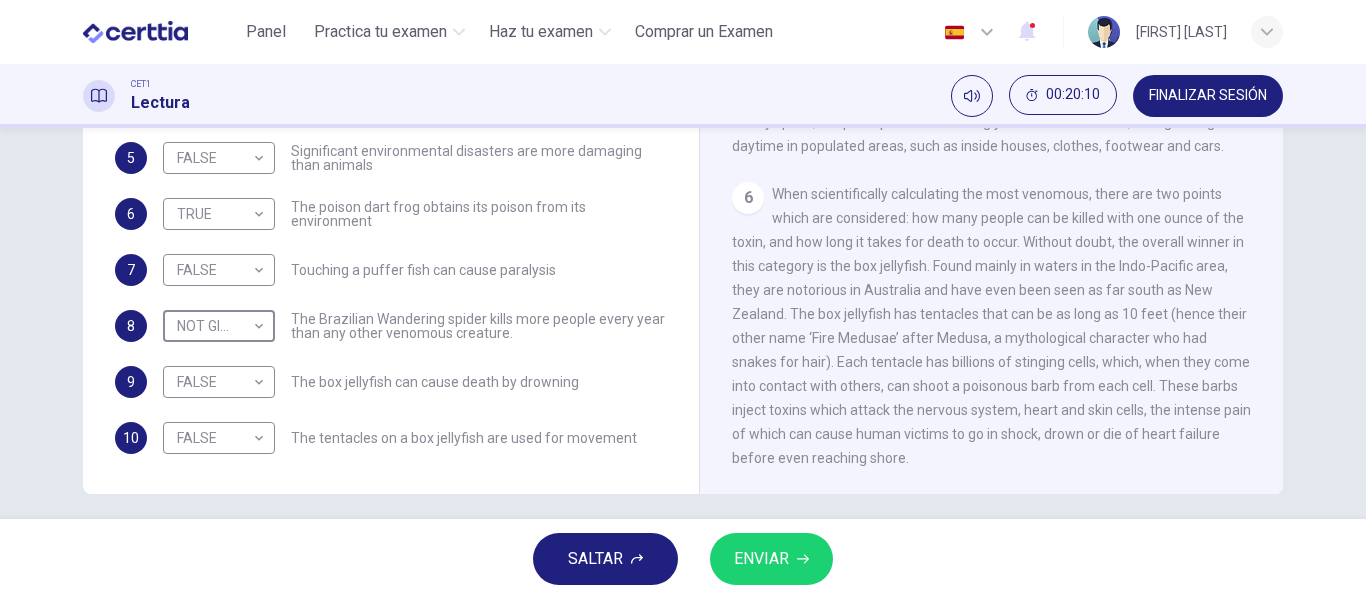 click on "ENVIAR" at bounding box center (761, 559) 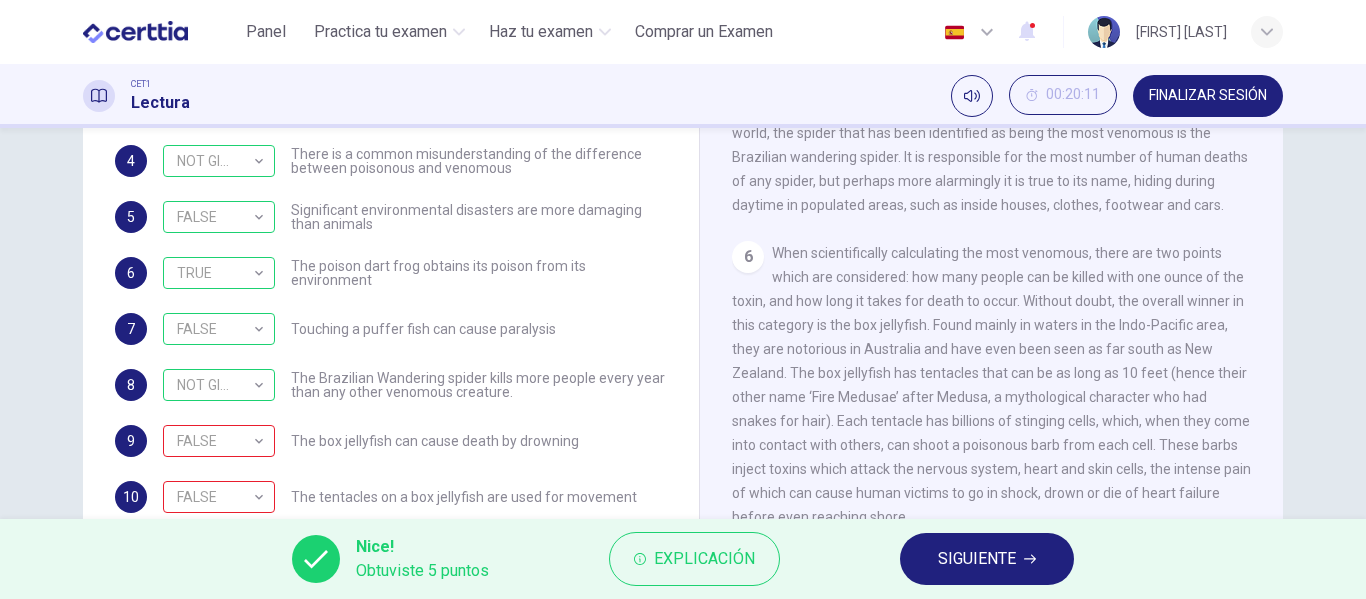 scroll, scrollTop: 314, scrollLeft: 0, axis: vertical 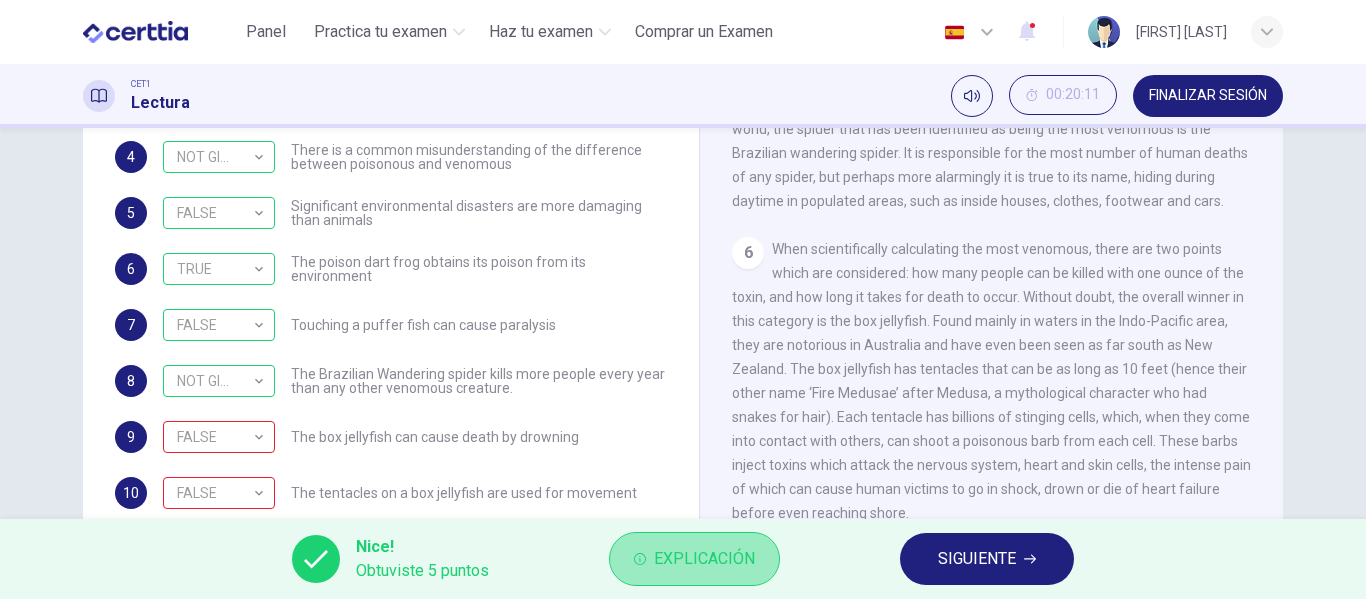 click on "Explicación" at bounding box center (704, 559) 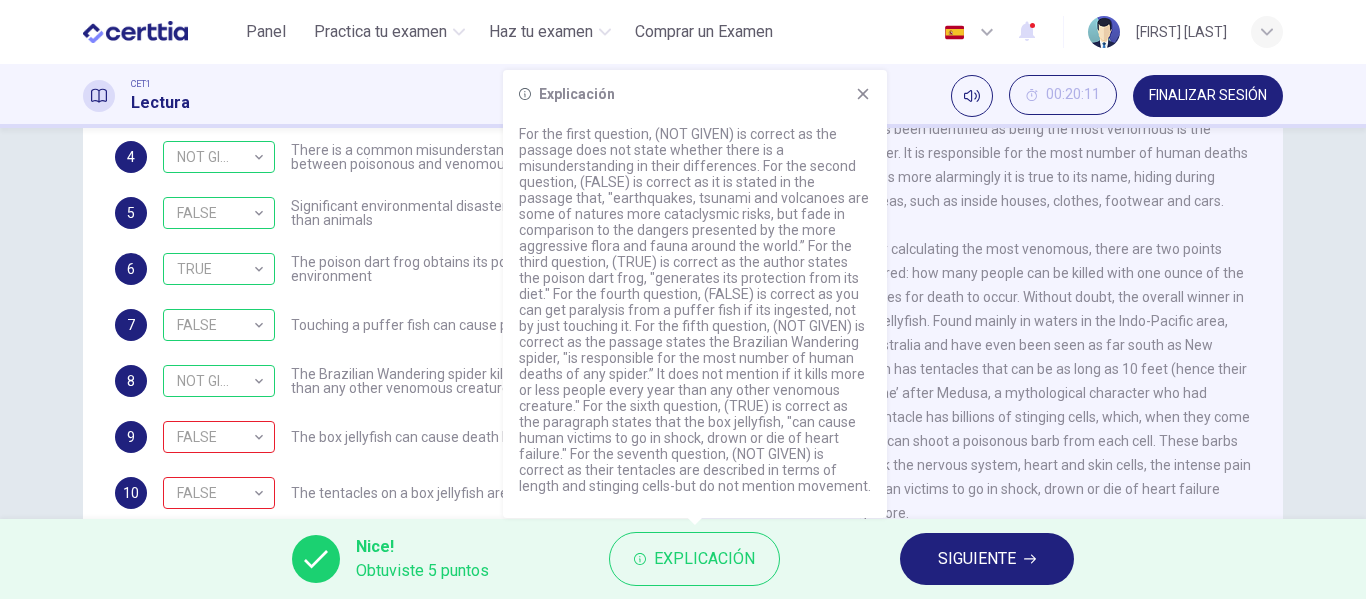 click at bounding box center [695, 310] 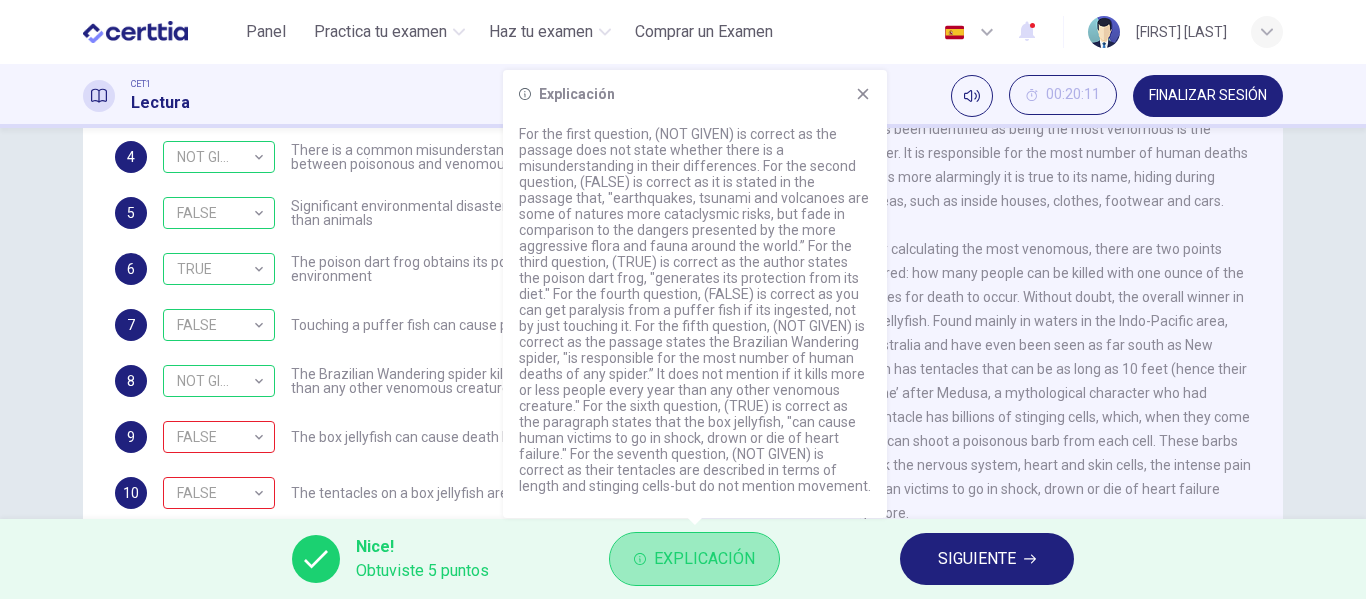 click on "Explicación" at bounding box center [704, 559] 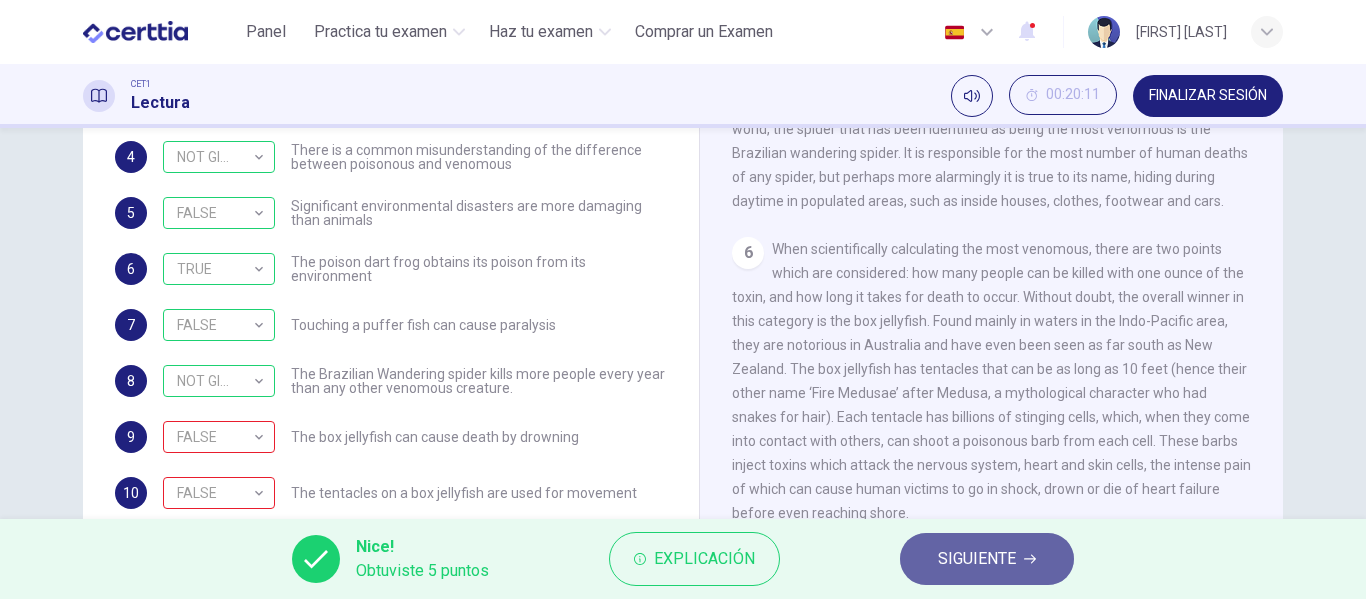 click on "SIGUIENTE" at bounding box center (977, 559) 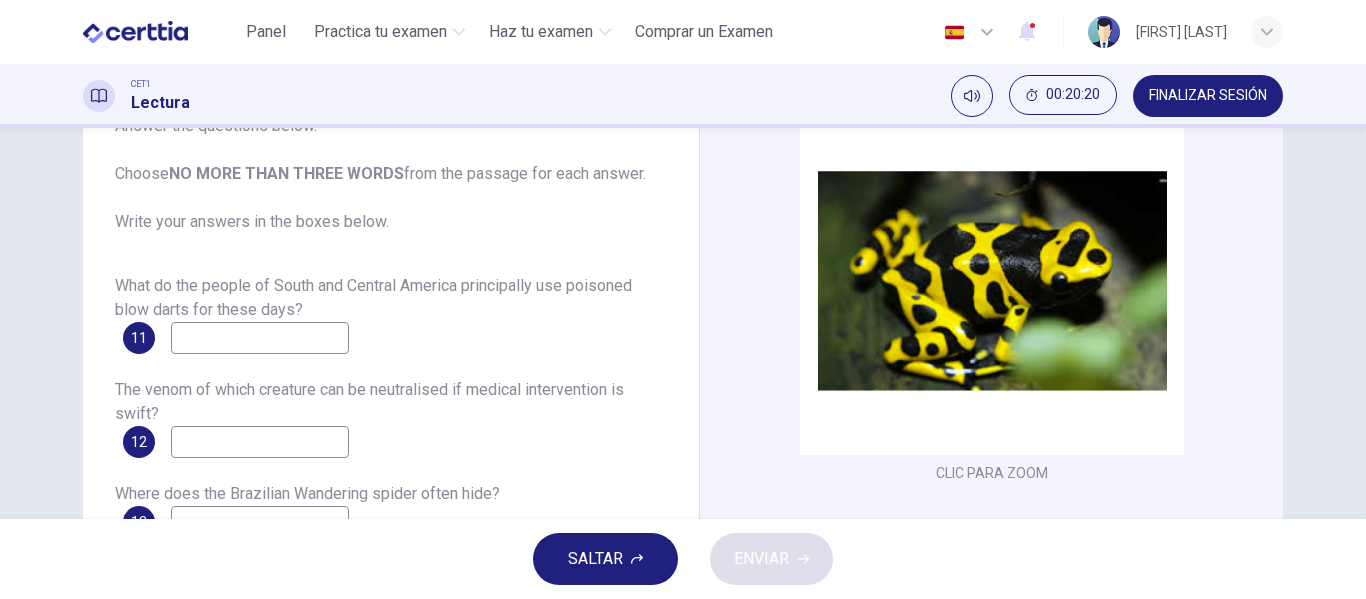 scroll, scrollTop: 152, scrollLeft: 0, axis: vertical 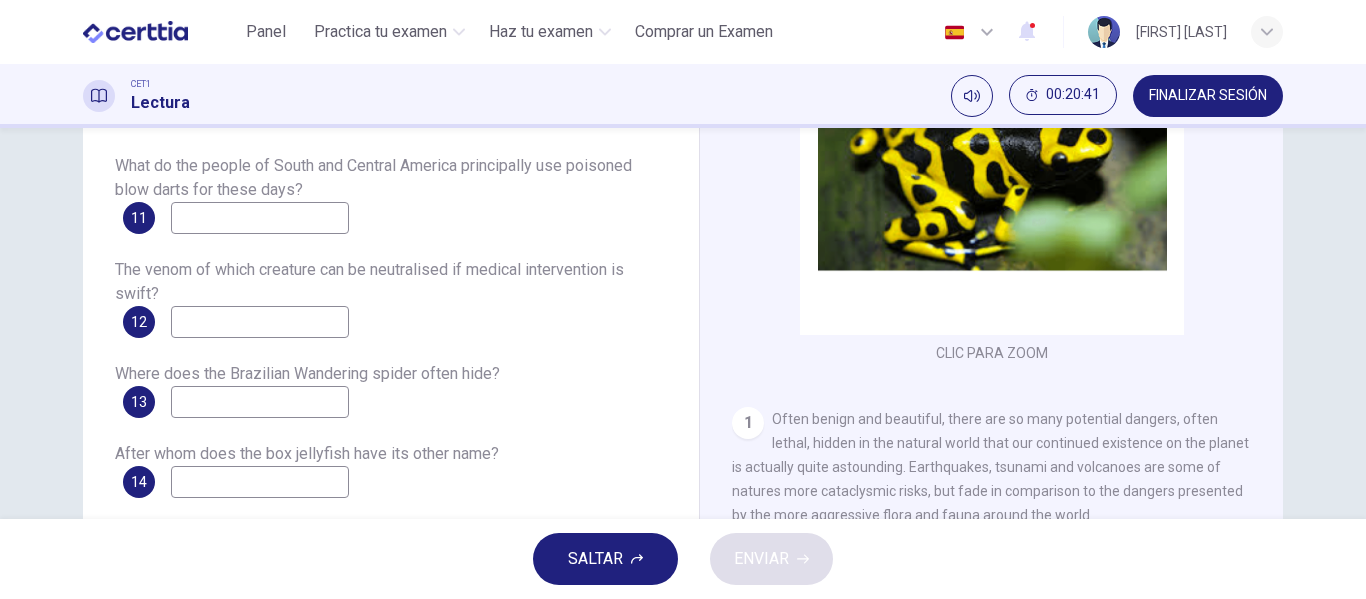 click at bounding box center (260, 218) 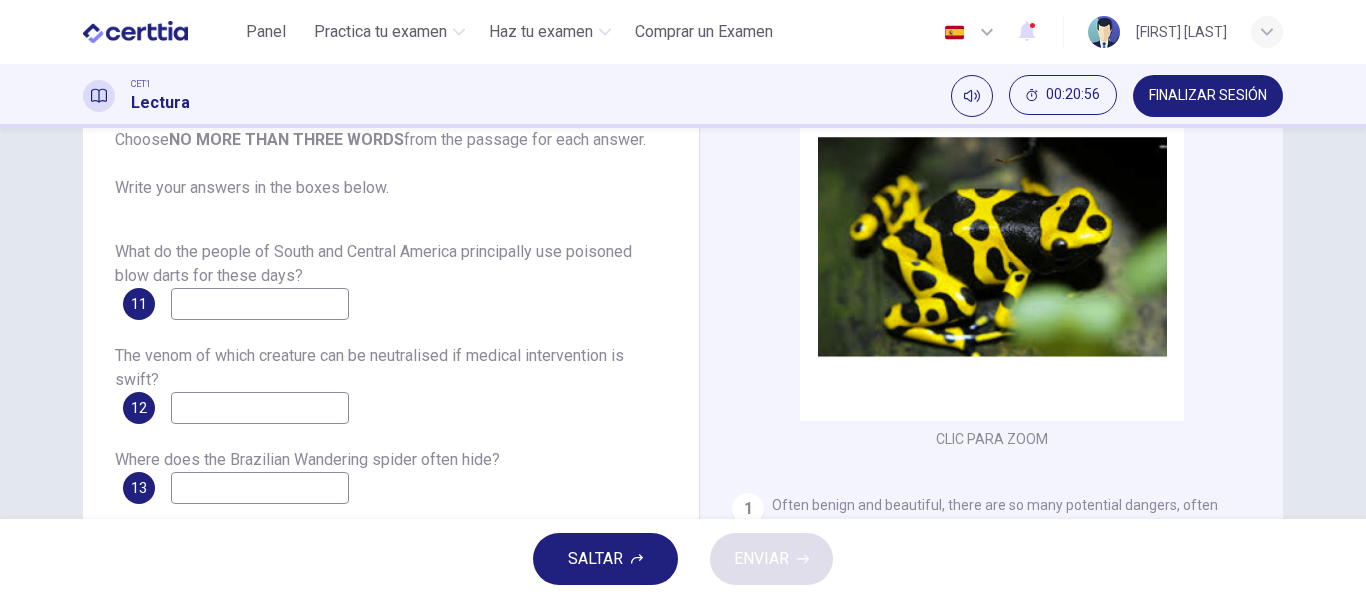 scroll, scrollTop: 186, scrollLeft: 0, axis: vertical 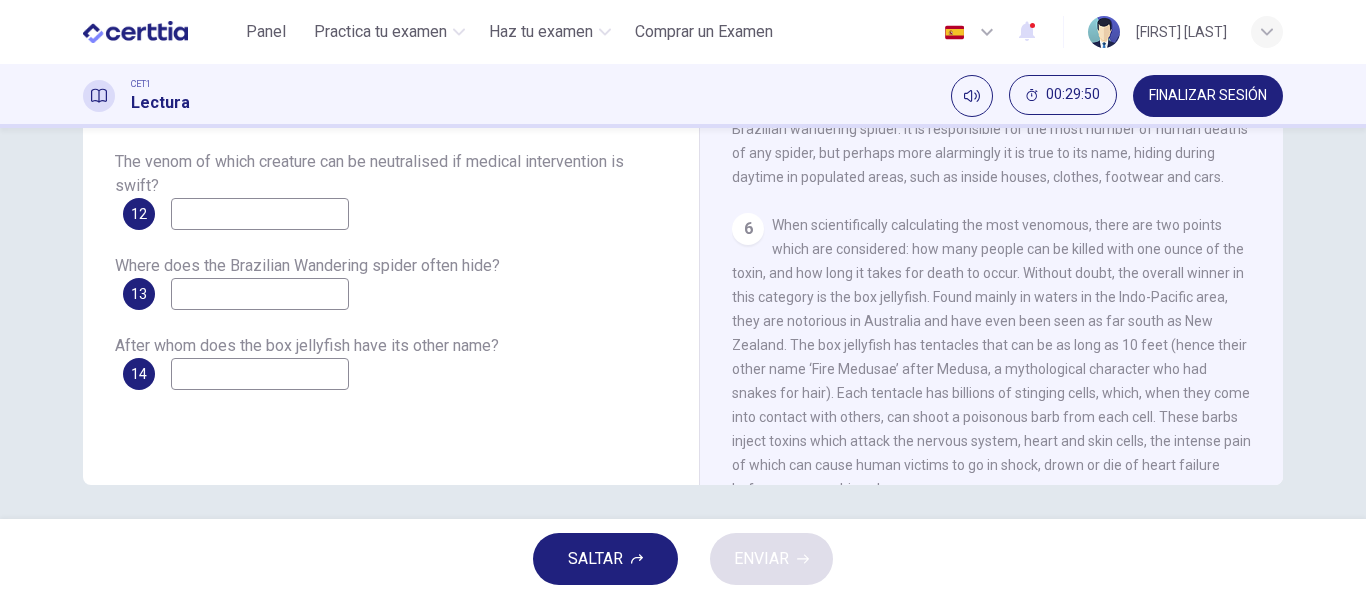 type on "**********" 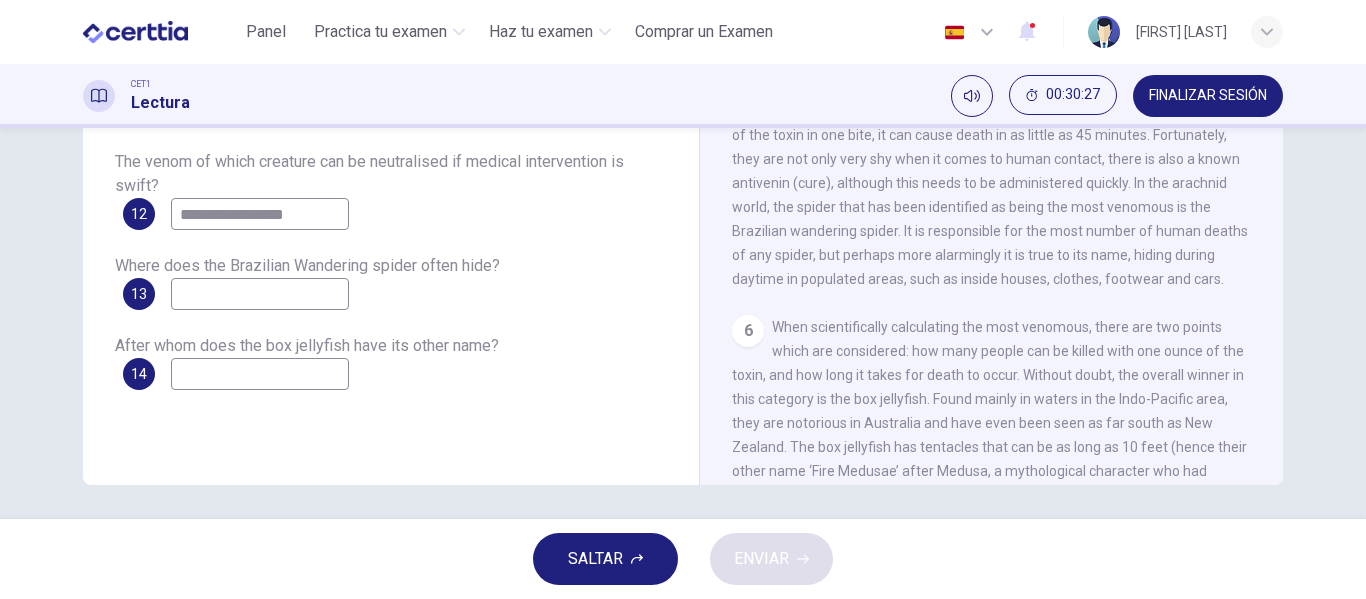 scroll, scrollTop: 1078, scrollLeft: 0, axis: vertical 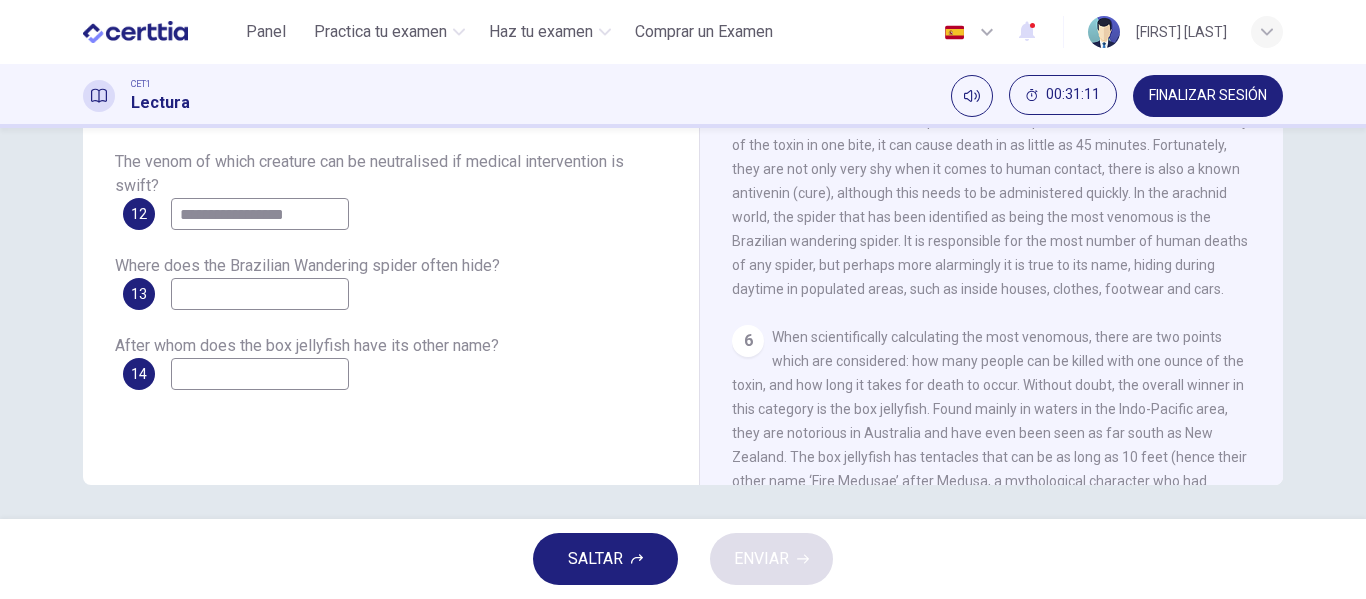 type on "**********" 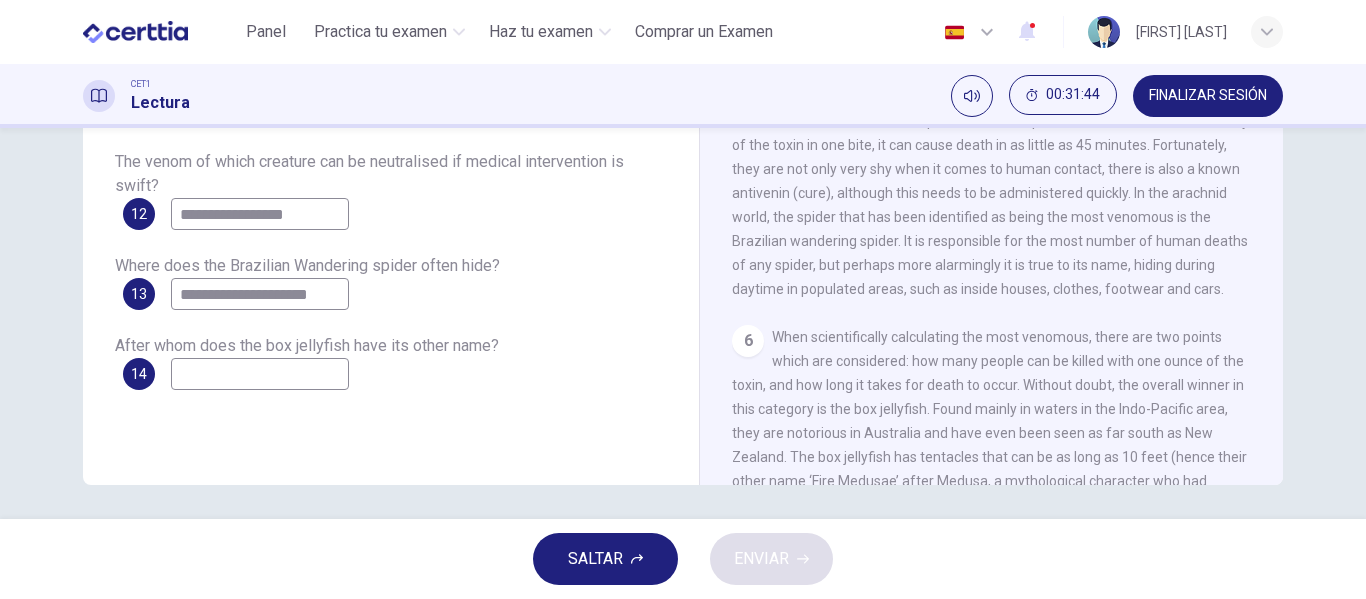 scroll, scrollTop: 1308, scrollLeft: 0, axis: vertical 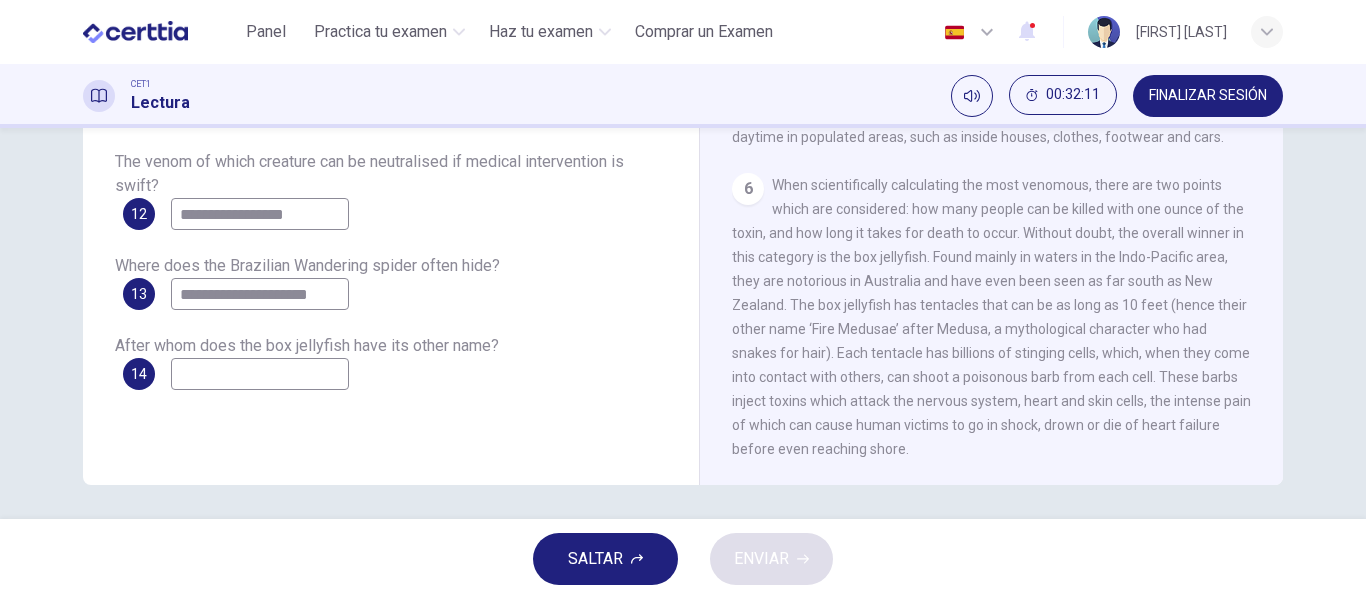 type on "**********" 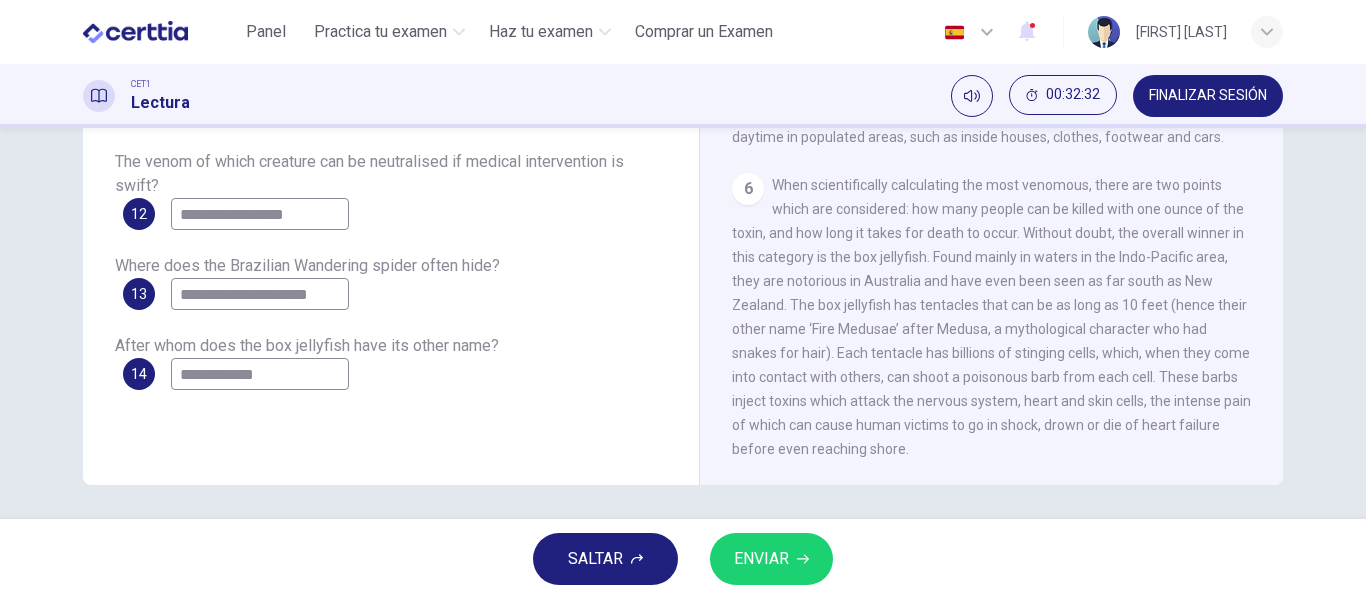 type on "**********" 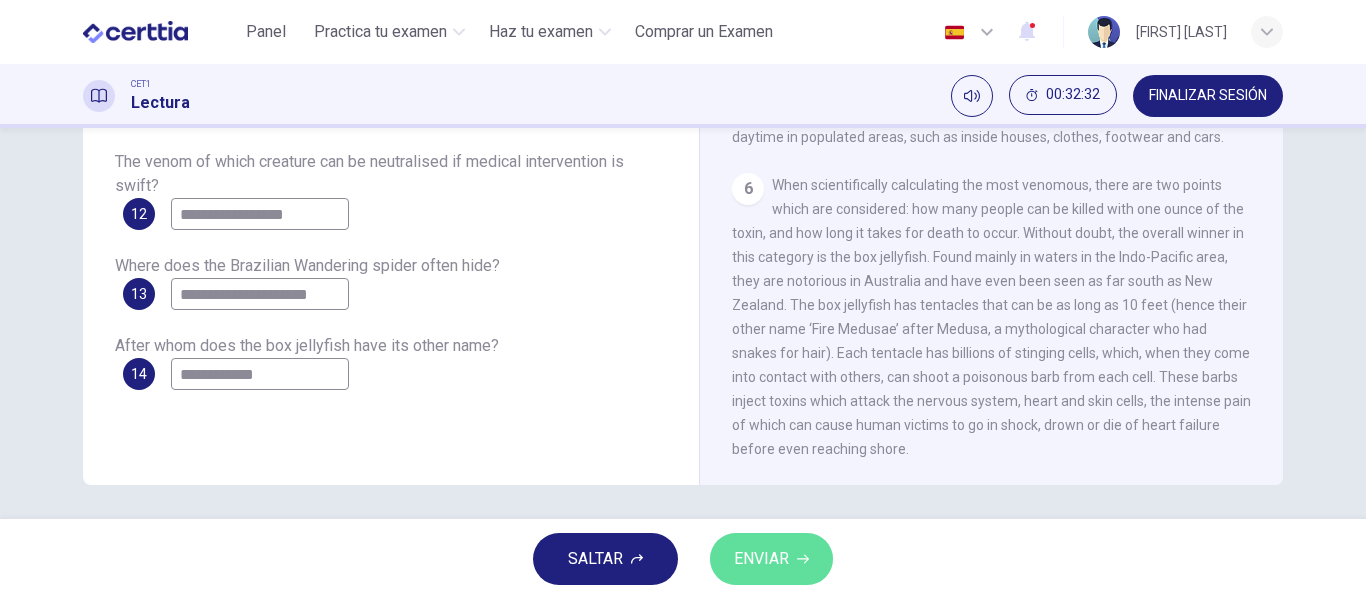 click on "ENVIAR" at bounding box center (761, 559) 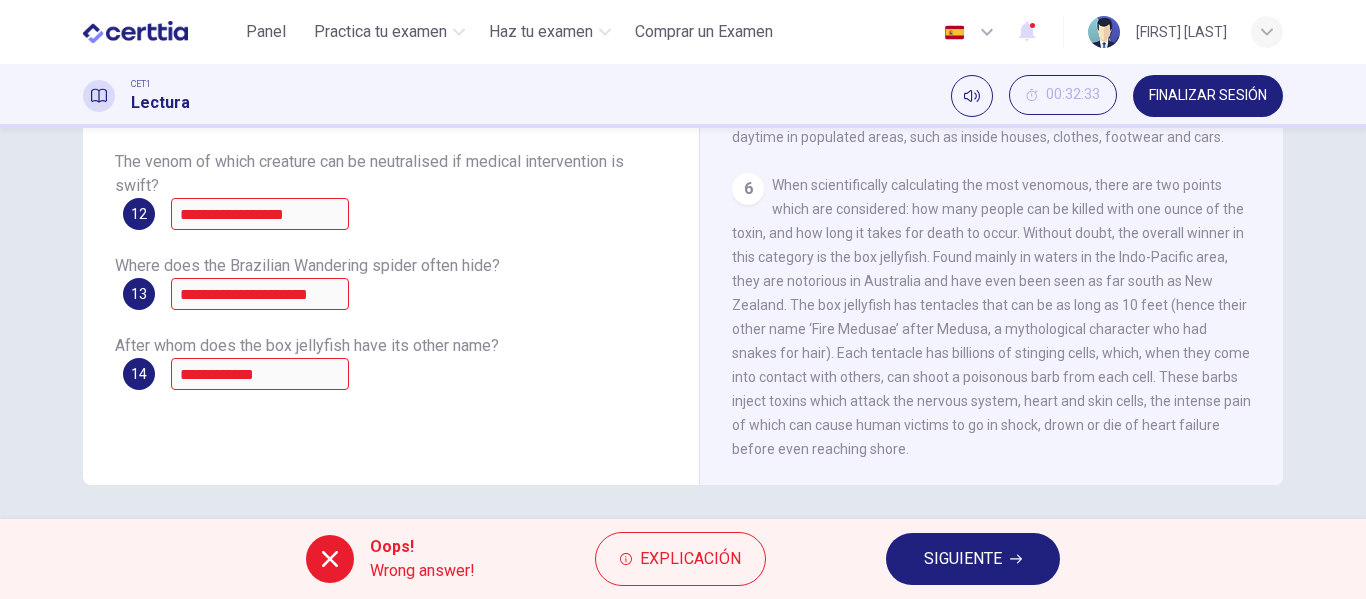 drag, startPoint x: 1262, startPoint y: 384, endPoint x: 1270, endPoint y: 269, distance: 115.27792 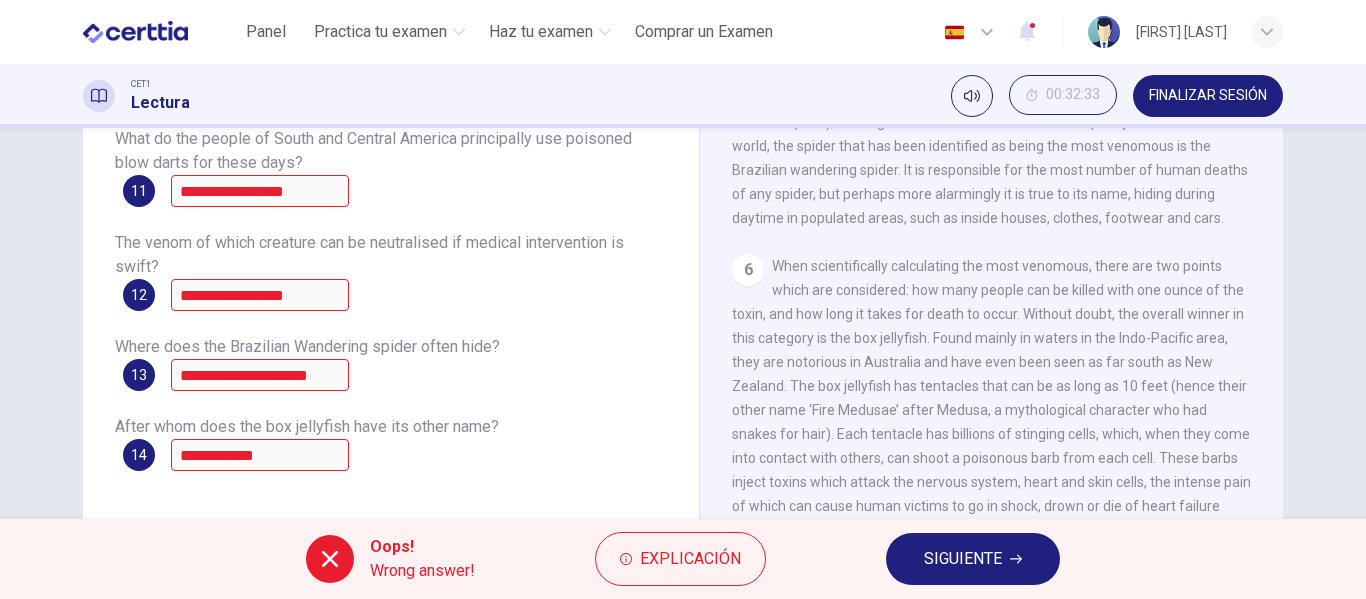 scroll, scrollTop: 314, scrollLeft: 0, axis: vertical 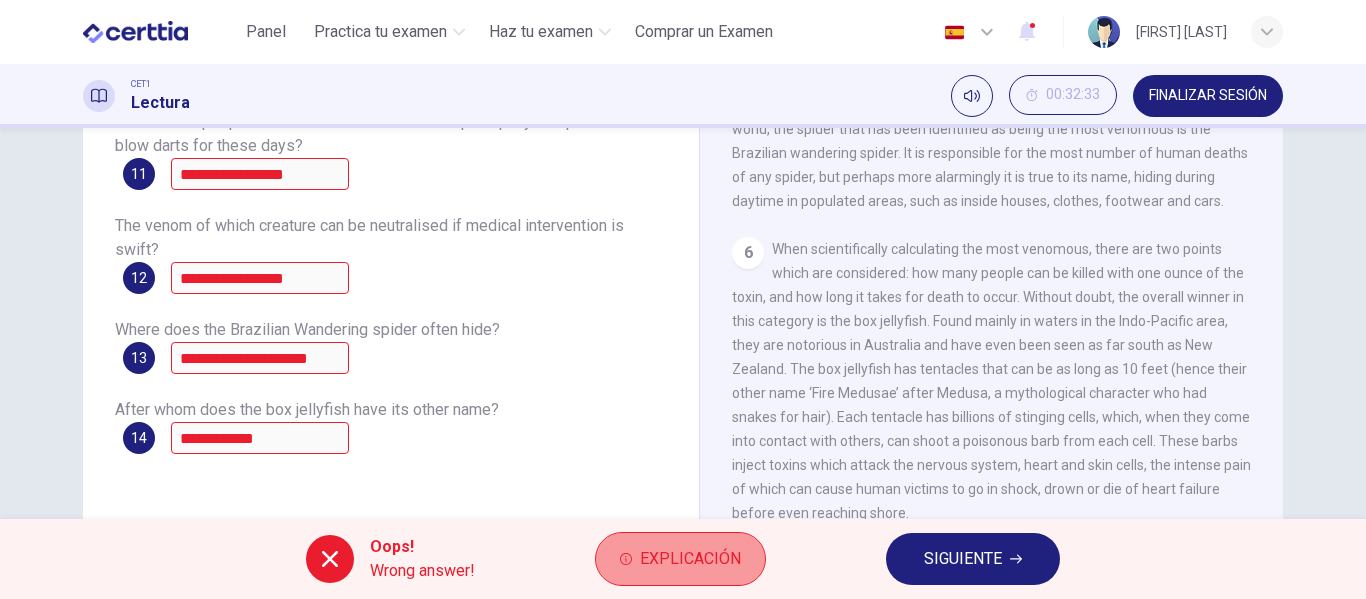 click on "Explicación" at bounding box center [690, 559] 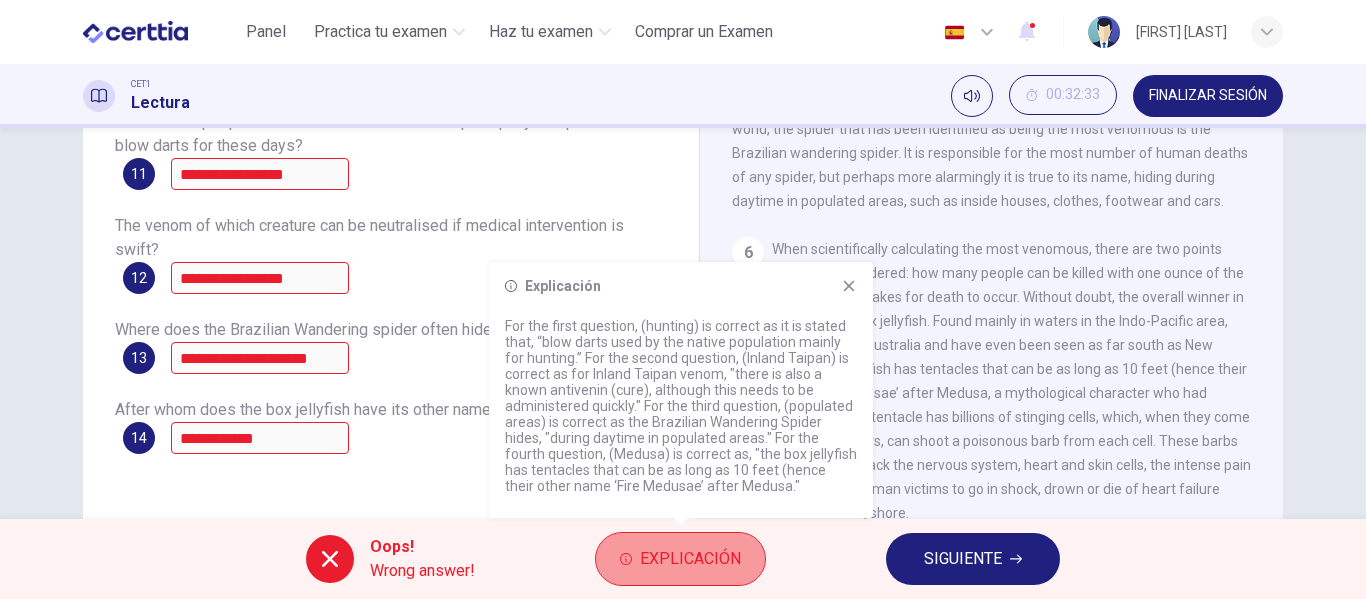 click on "Explicación" at bounding box center (690, 559) 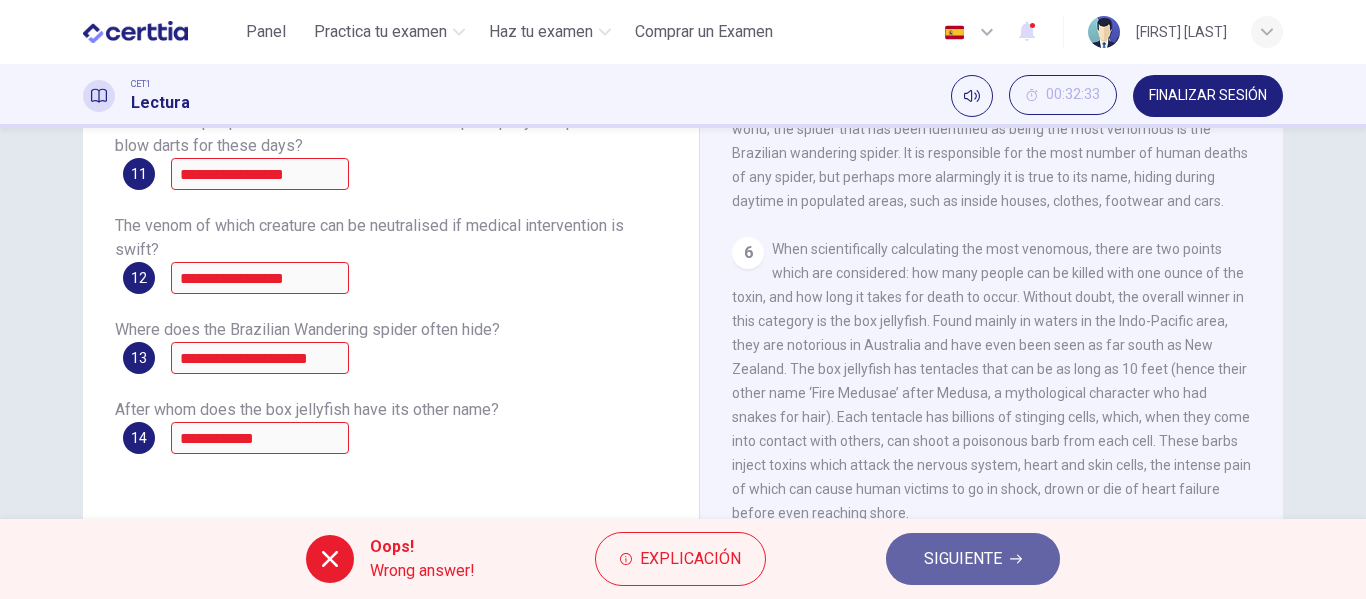 click on "SIGUIENTE" at bounding box center [963, 559] 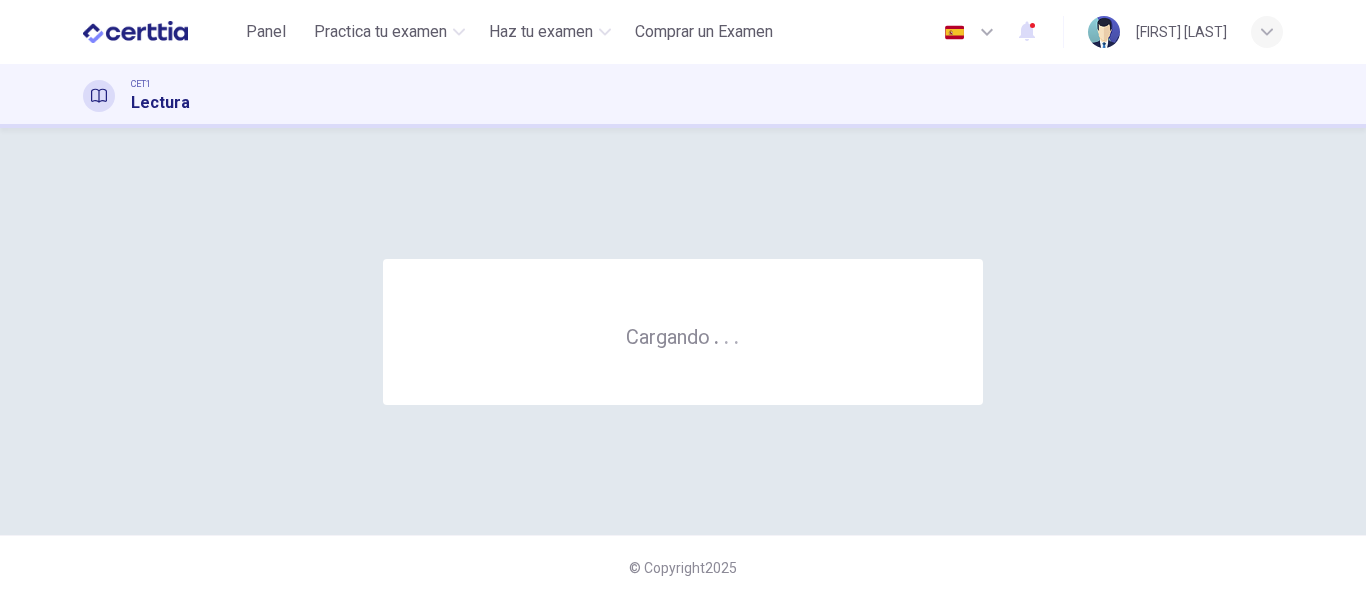 scroll, scrollTop: 0, scrollLeft: 0, axis: both 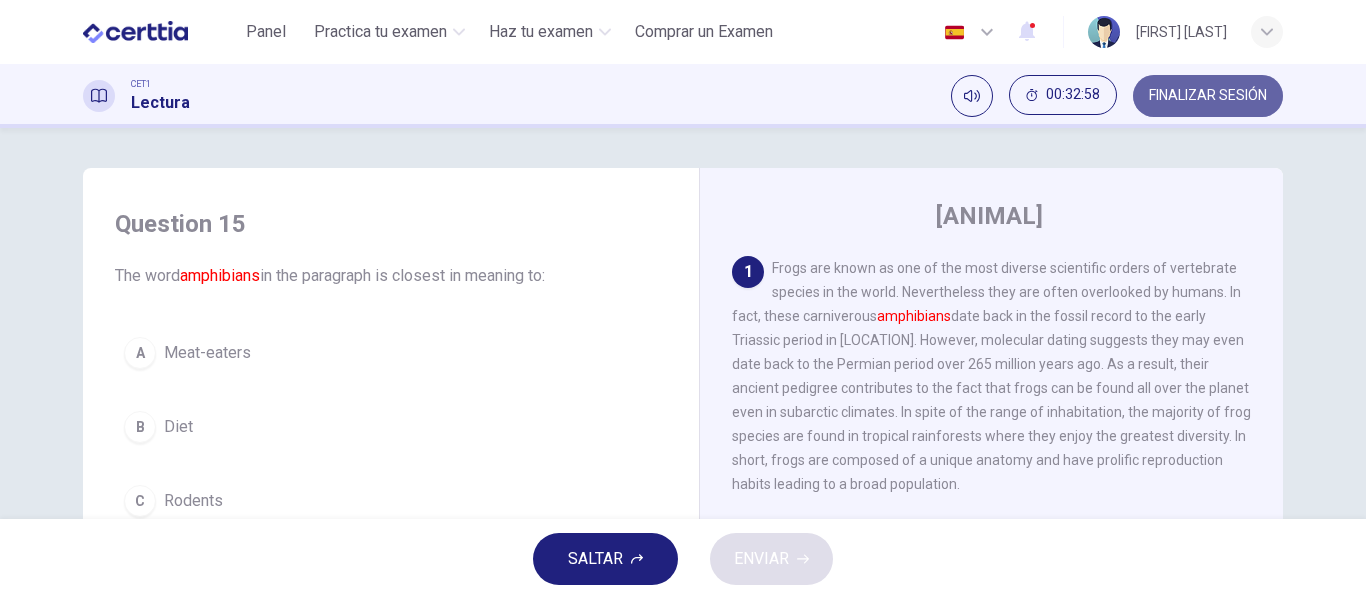 click on "FINALIZAR SESIÓN" at bounding box center [1208, 96] 